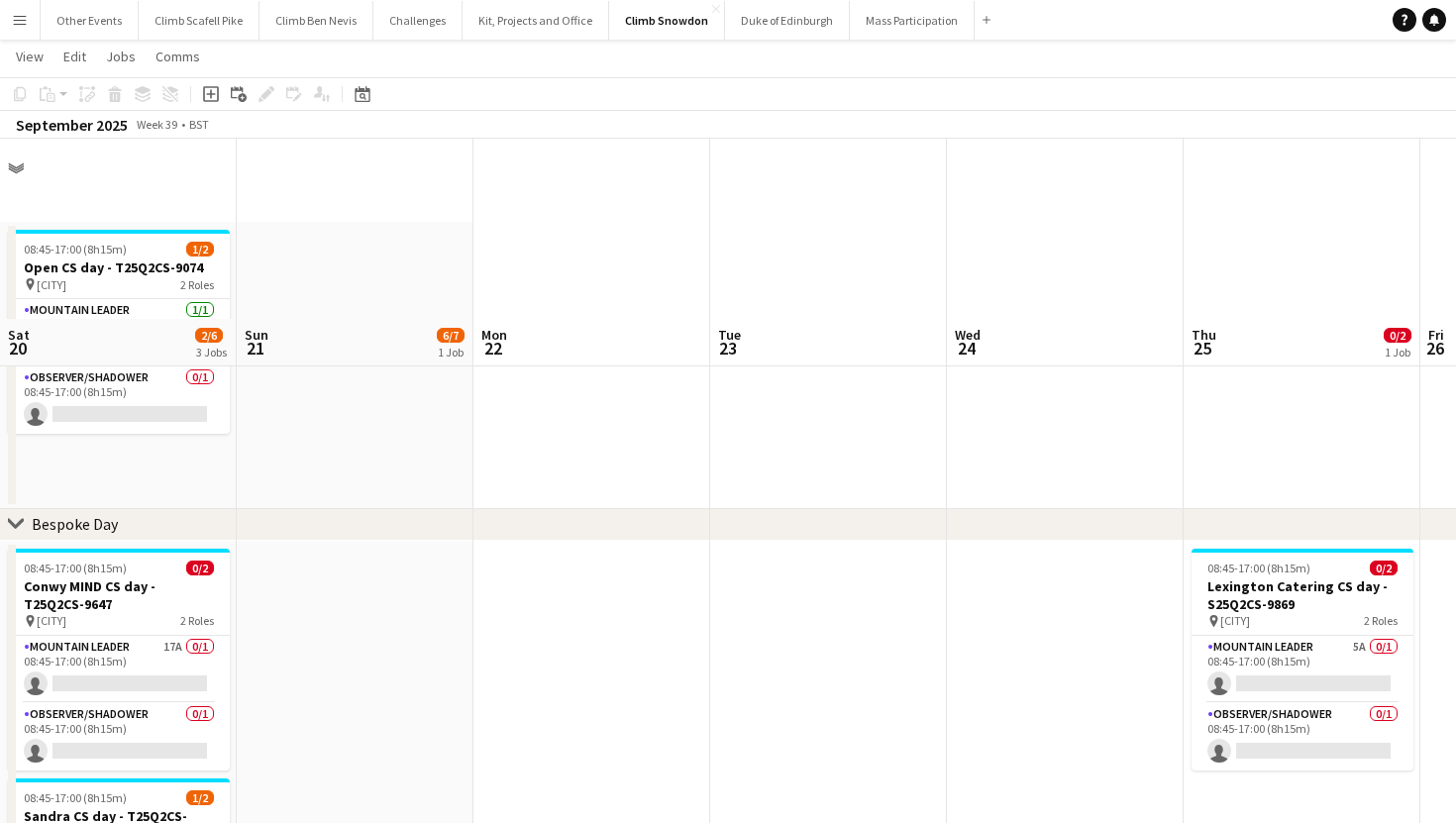 scroll, scrollTop: 180, scrollLeft: 0, axis: vertical 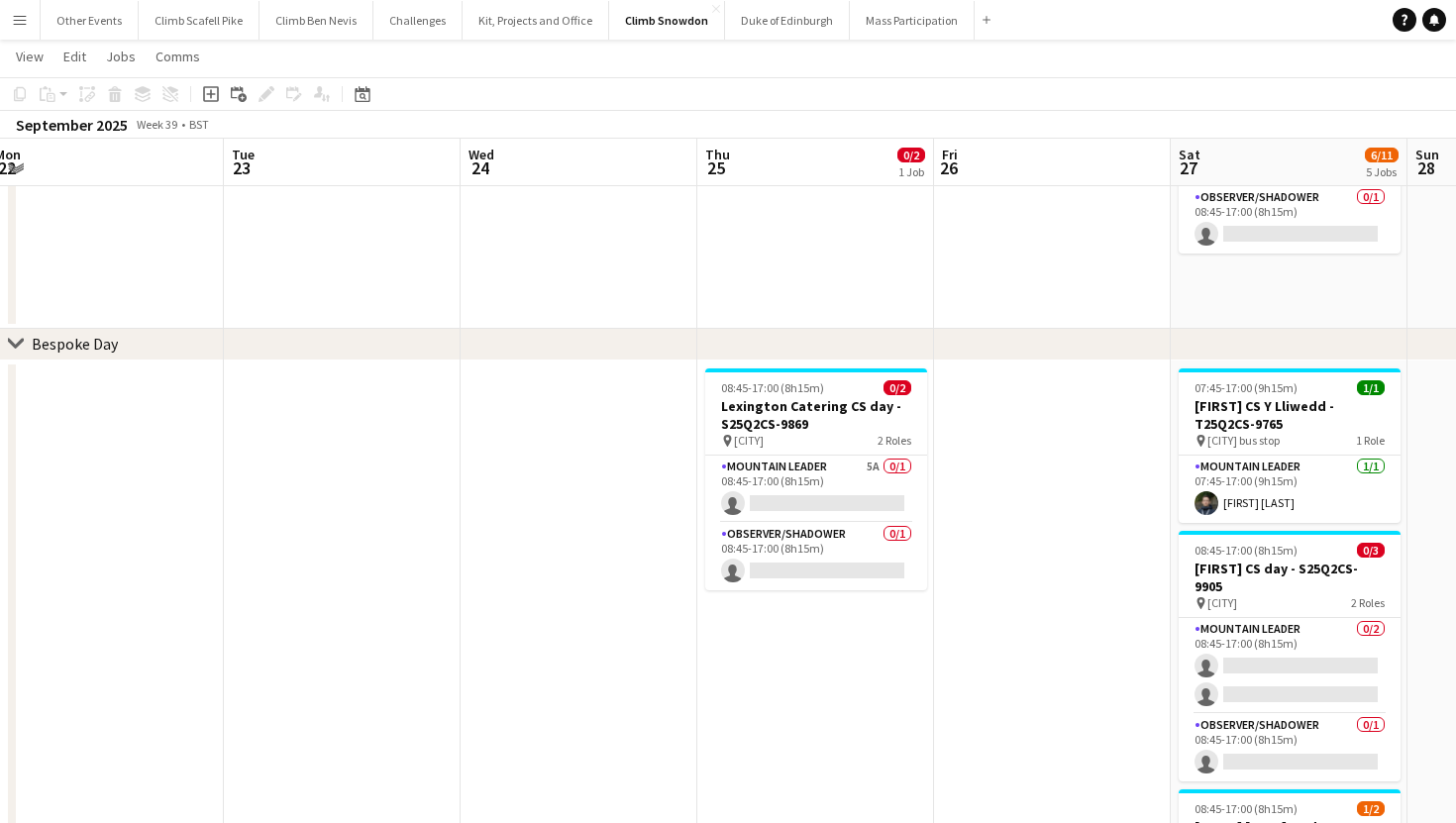 click on "Menu" at bounding box center (20, 20) 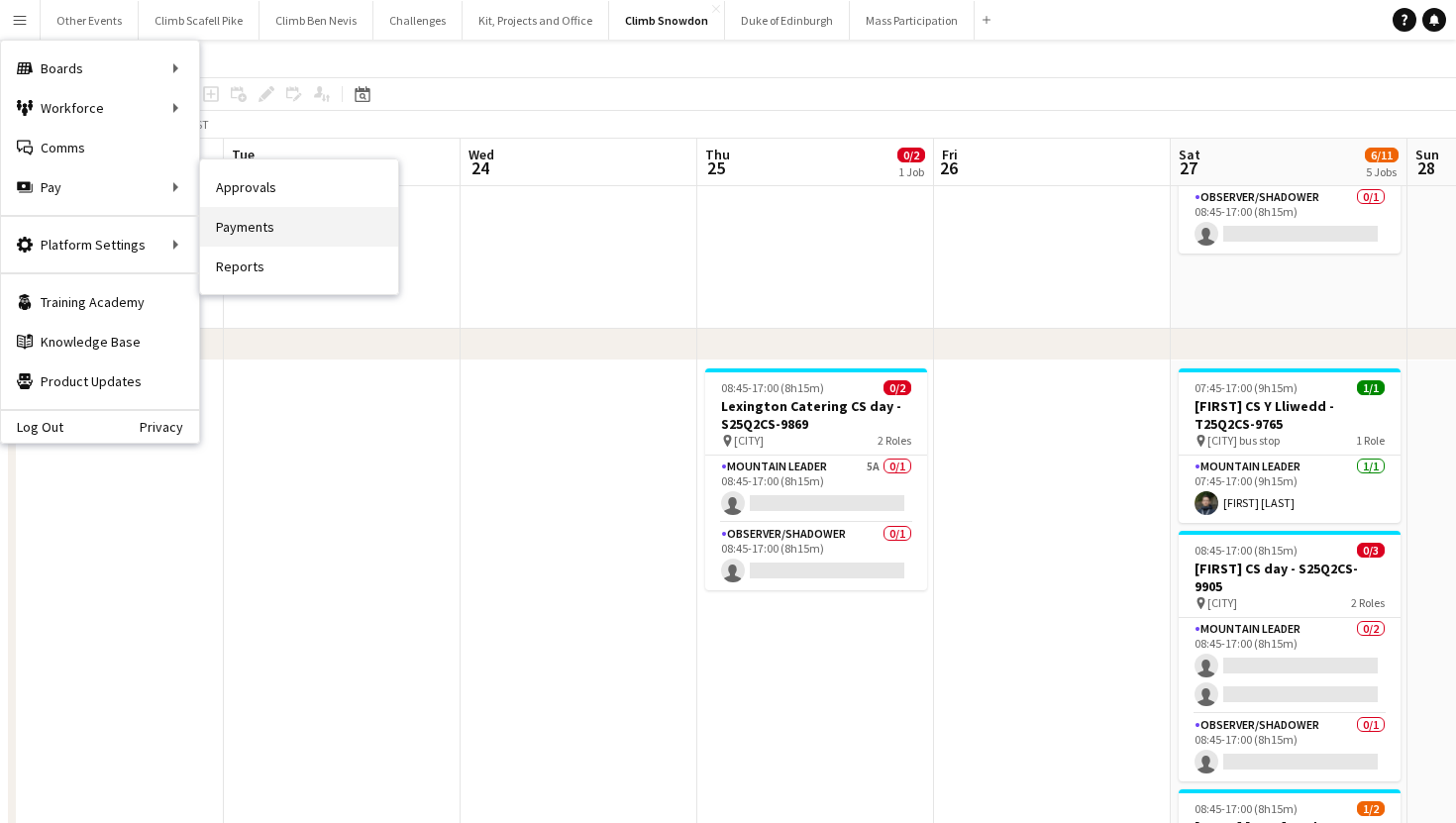 click on "Payments" at bounding box center [299, 227] 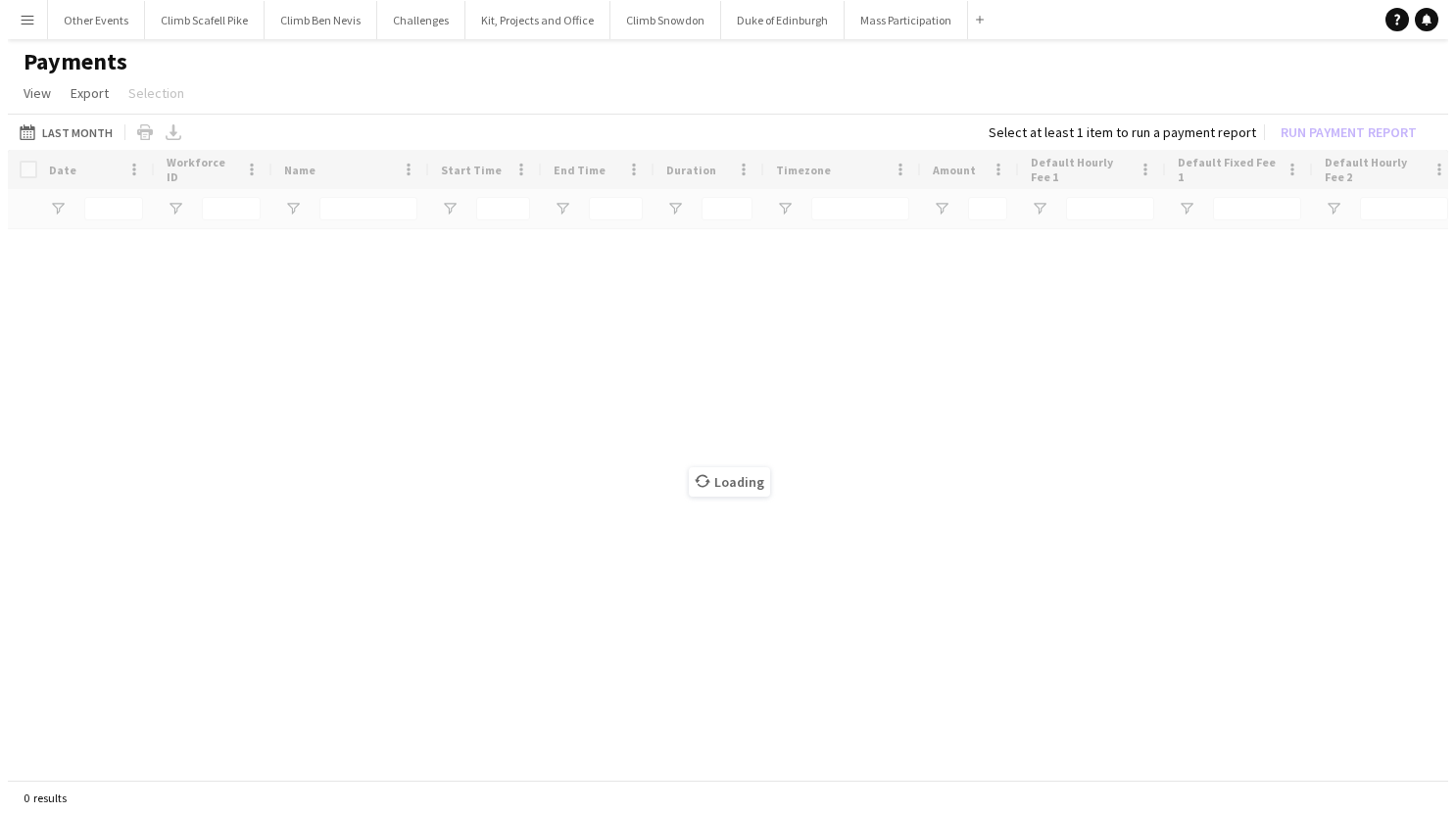scroll, scrollTop: 0, scrollLeft: 0, axis: both 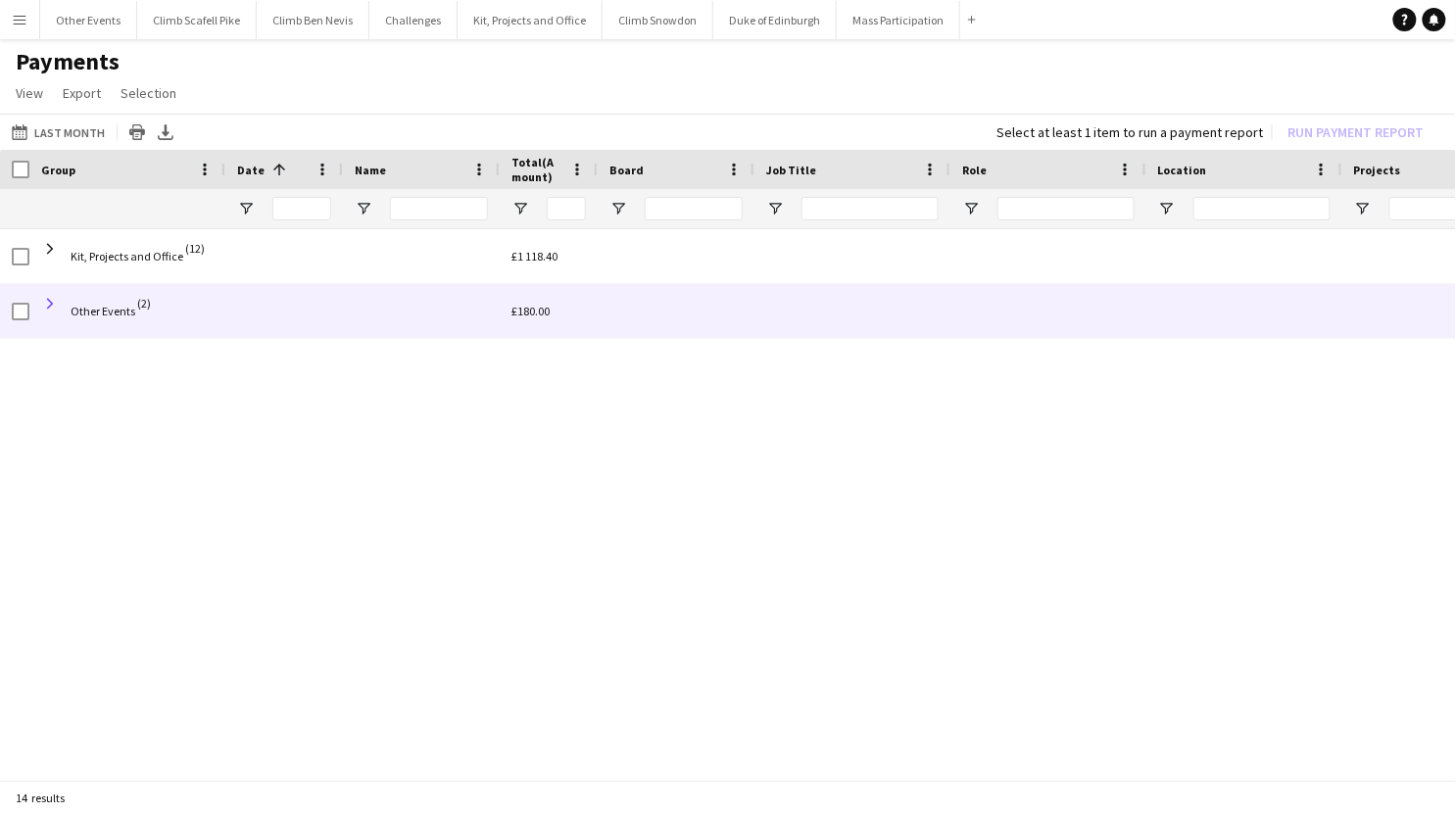 click at bounding box center (50, 304) 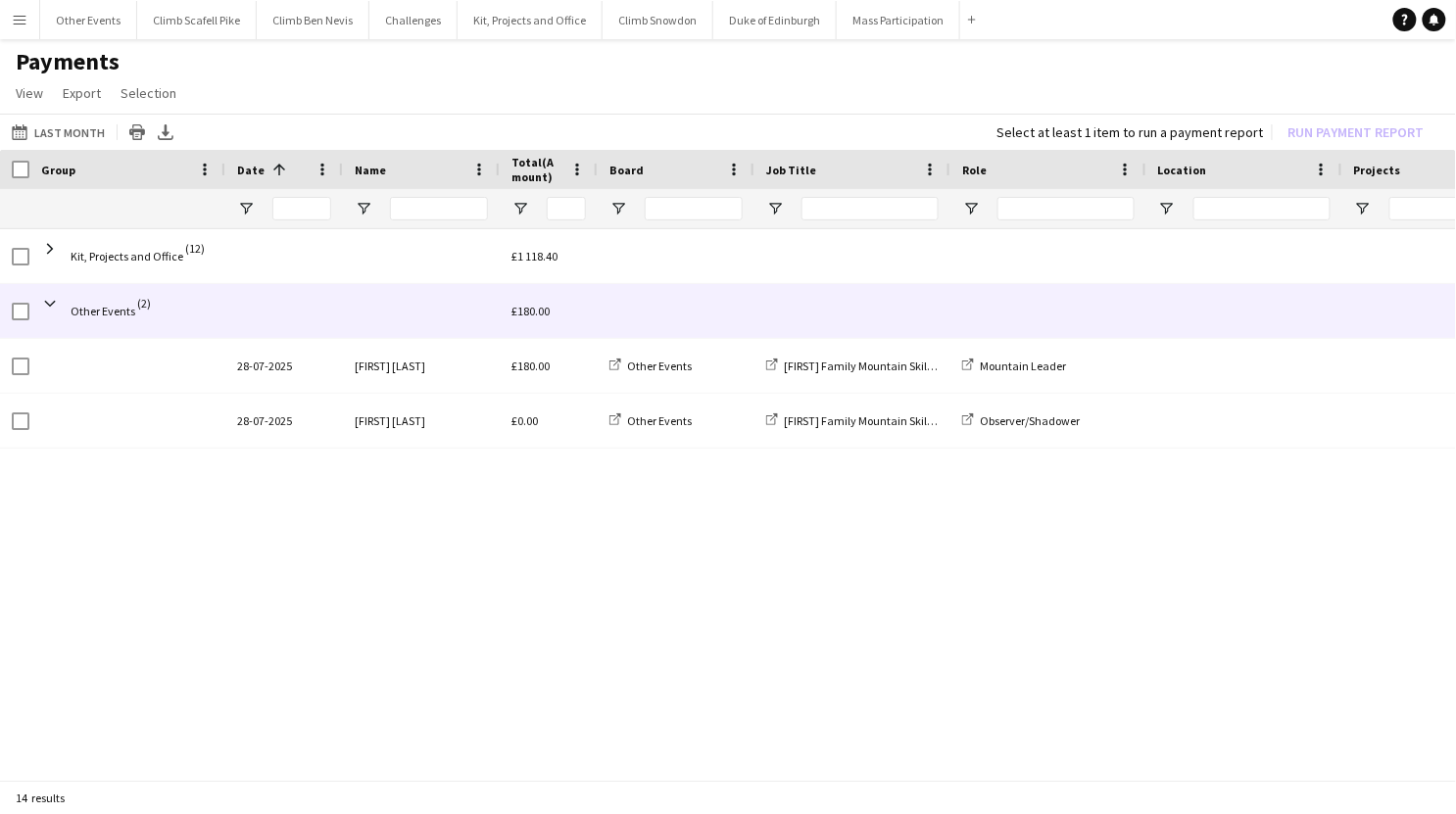 click at bounding box center [50, 304] 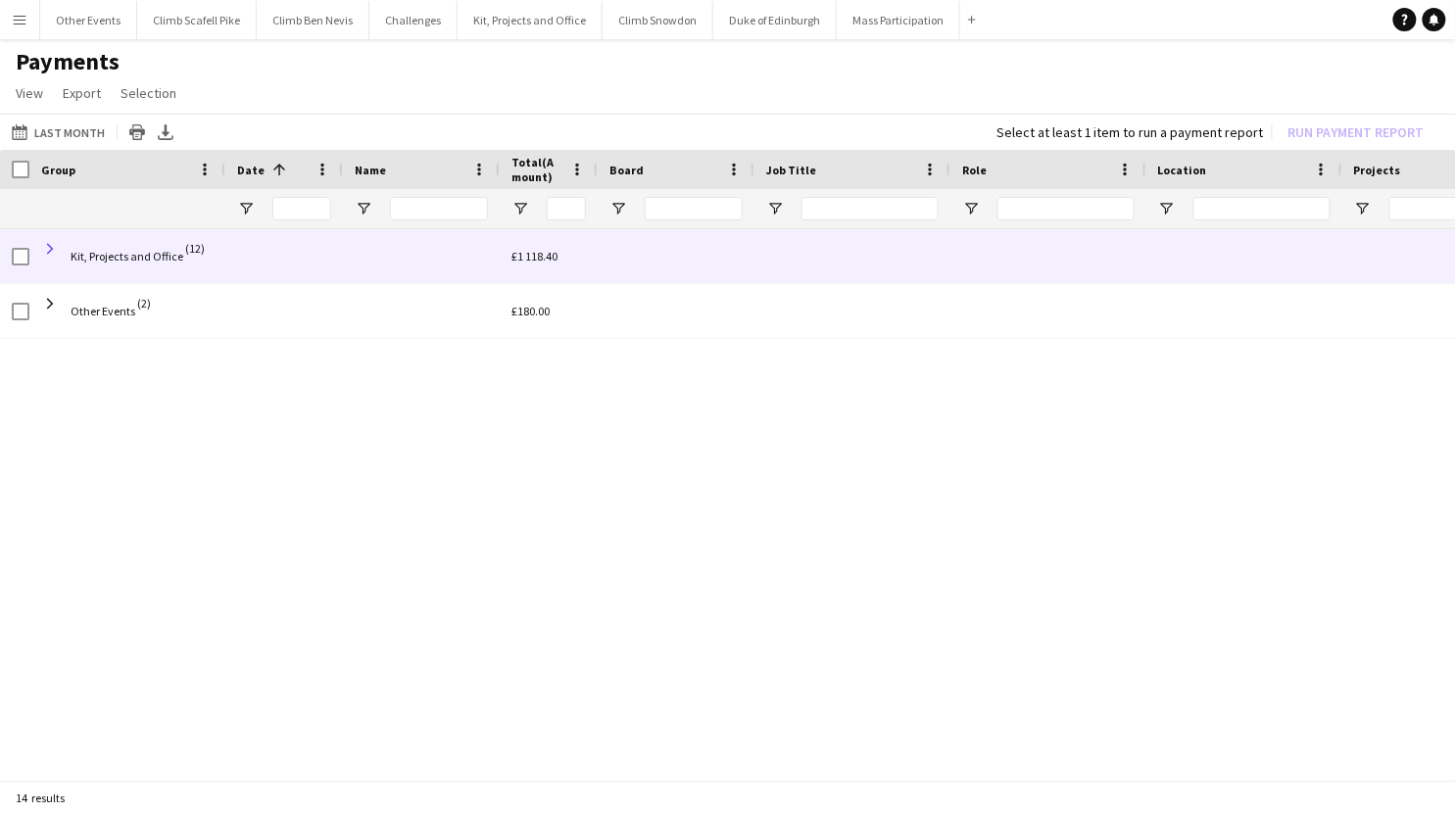 click at bounding box center (50, 249) 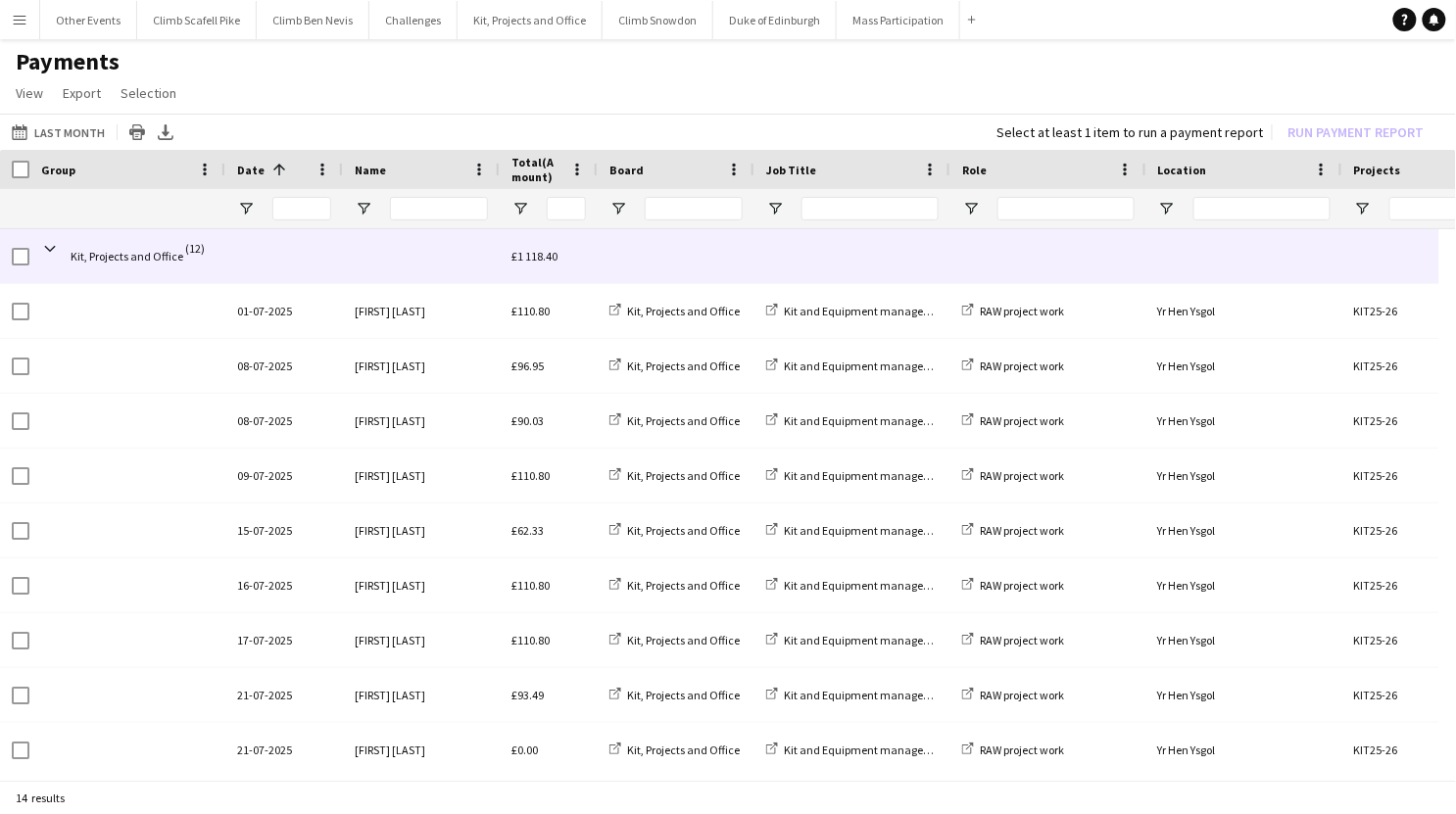 click at bounding box center [50, 249] 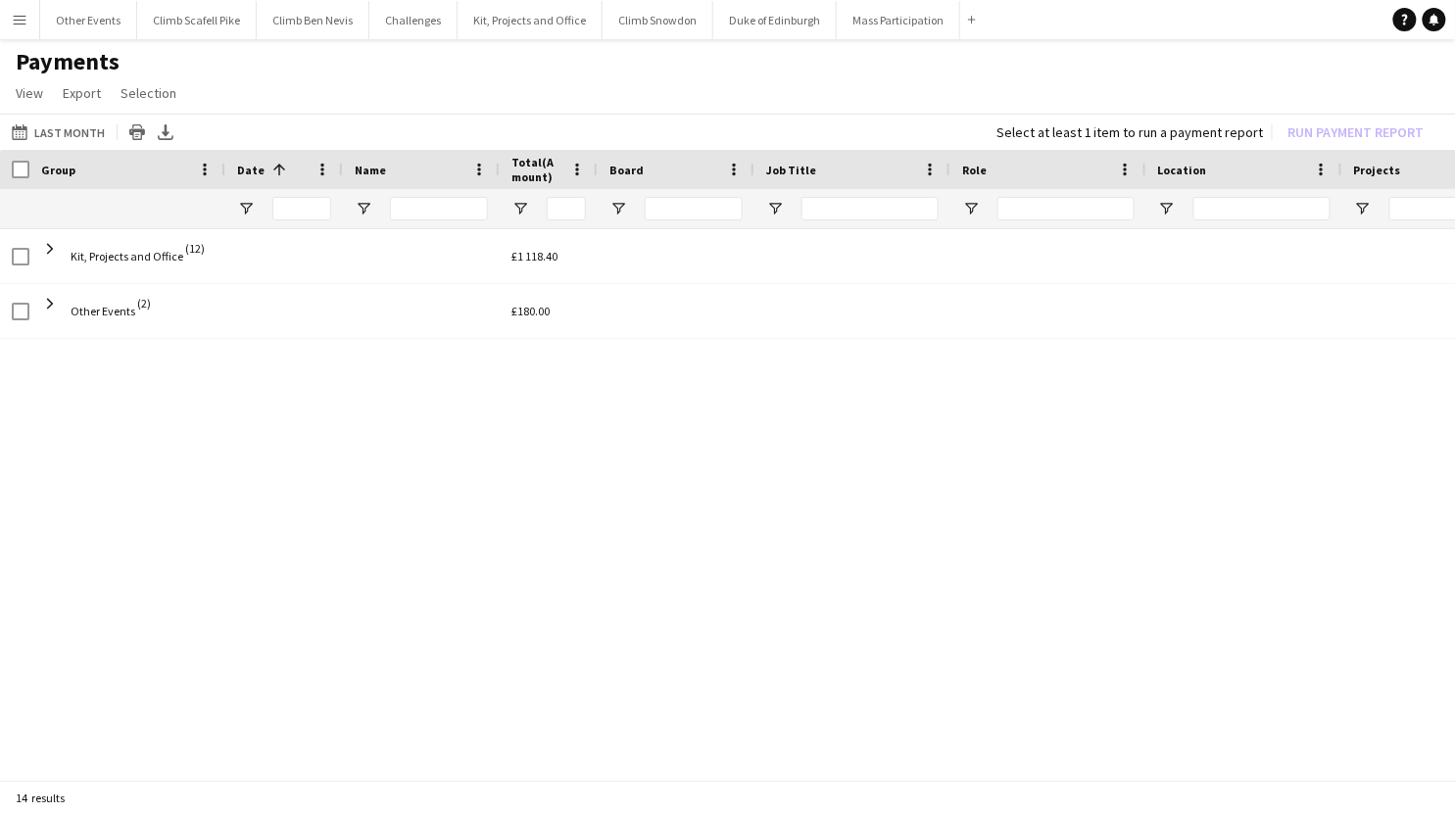 click on "Last Month
Last Month
Today   This Week   This Month   Yesterday   Last Week   Last Month  AUG 2025 AUG 2025 Monday M Tuesday T Wednesday W Thursday T Friday F Saturday S Sunday S  AUG   1   2   3   4   5   6   7   8   9   10   11   12   13   14   15   16   17   18   19   20   21   22   23   24   25   26   27   28   29   30   31
Comparison range
Comparison range
Apply
Print table
Export XLSX
Select at least 1 item to run a payment report   Run Payment Report" 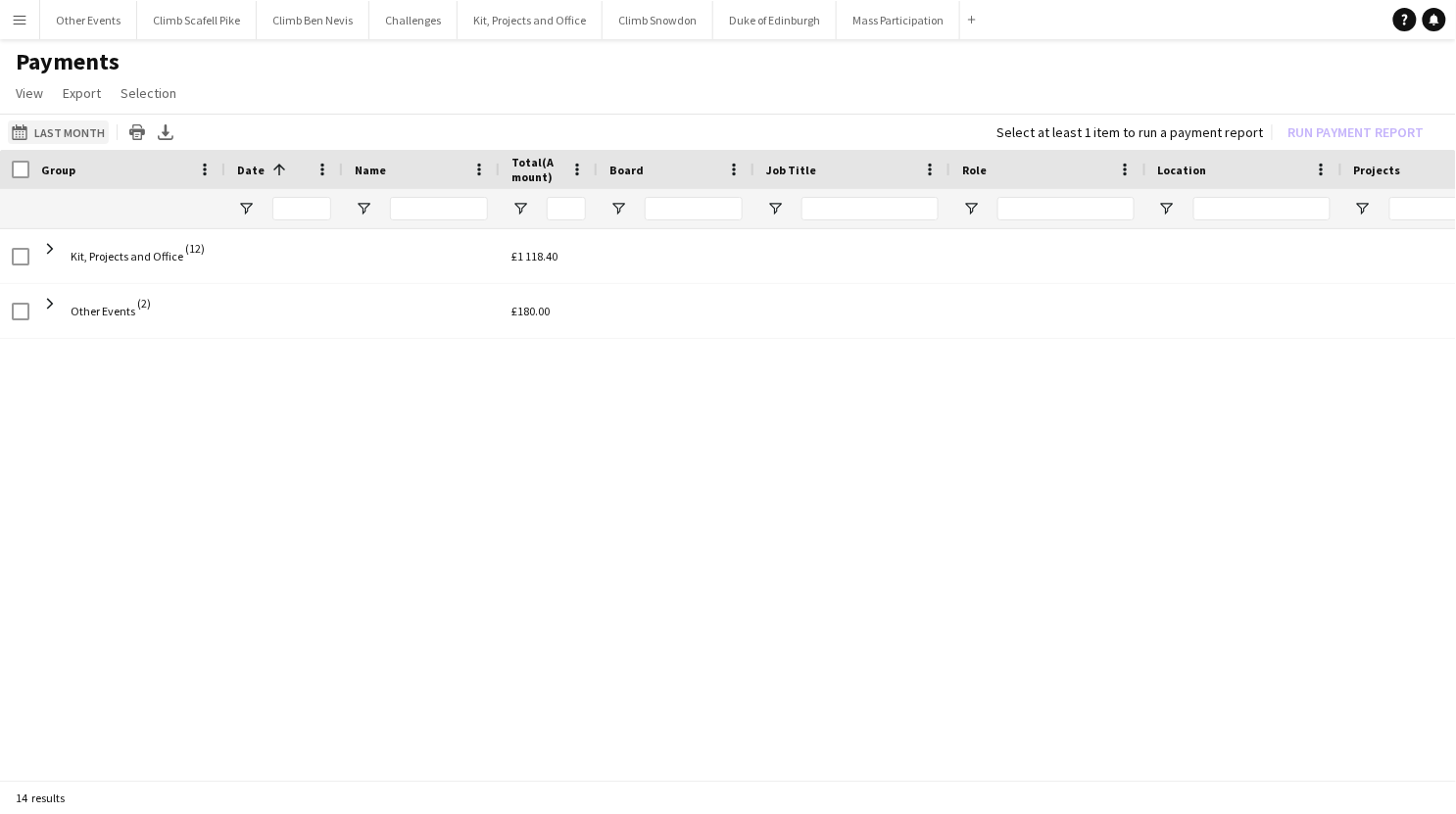 click on "Last Month
Last Month" 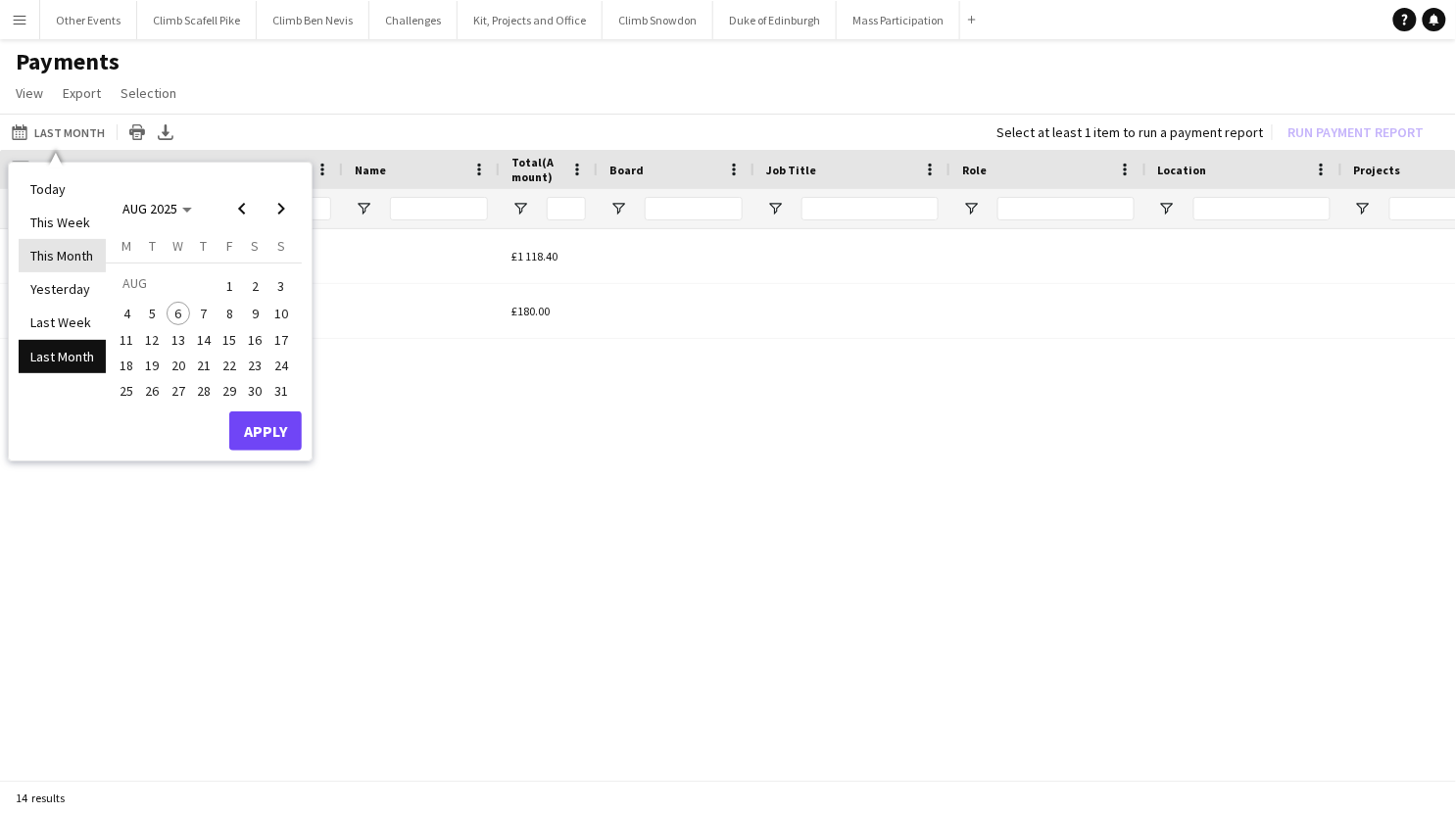 click on "This Month" at bounding box center (62, 256) 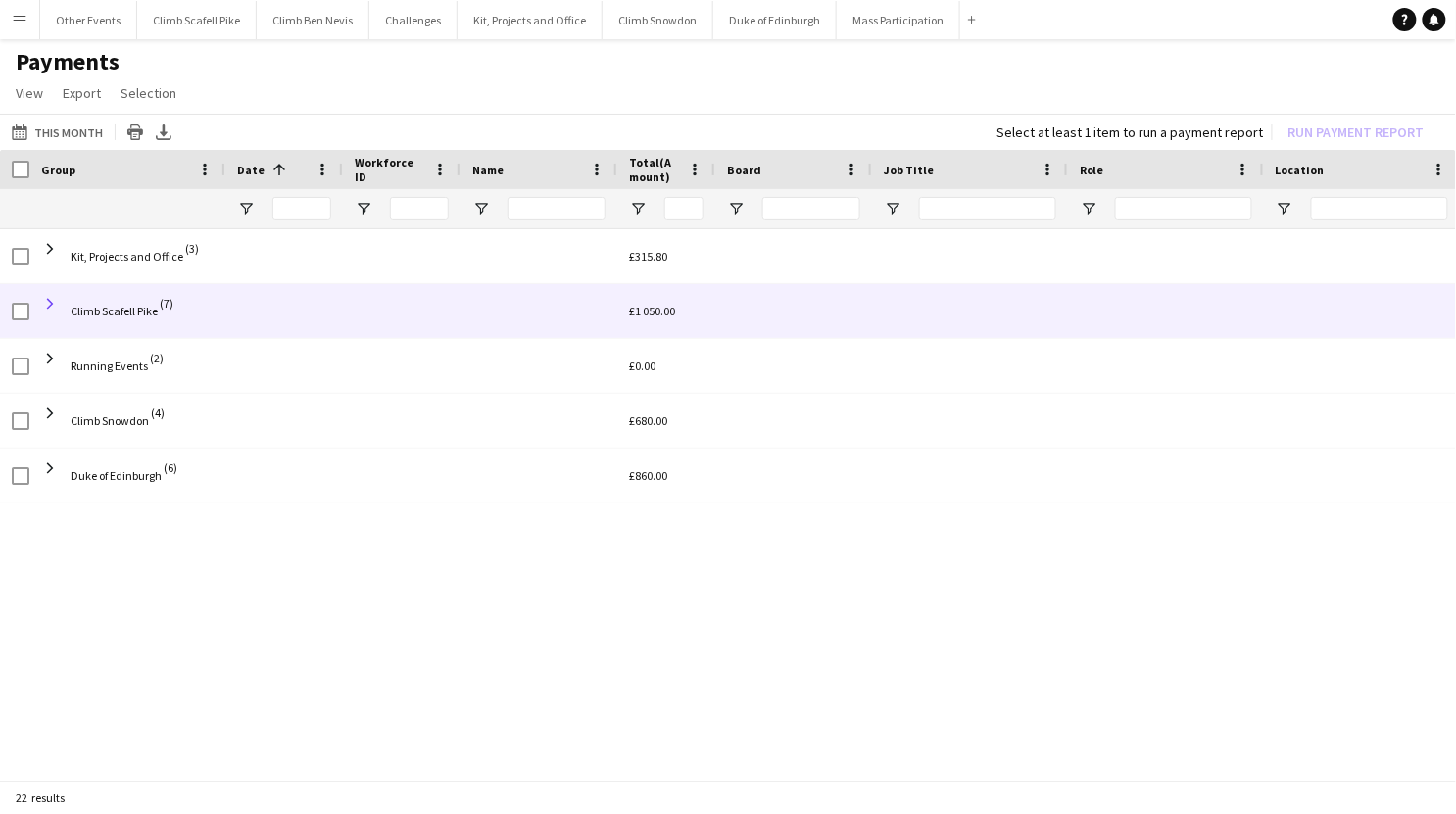 click at bounding box center [50, 304] 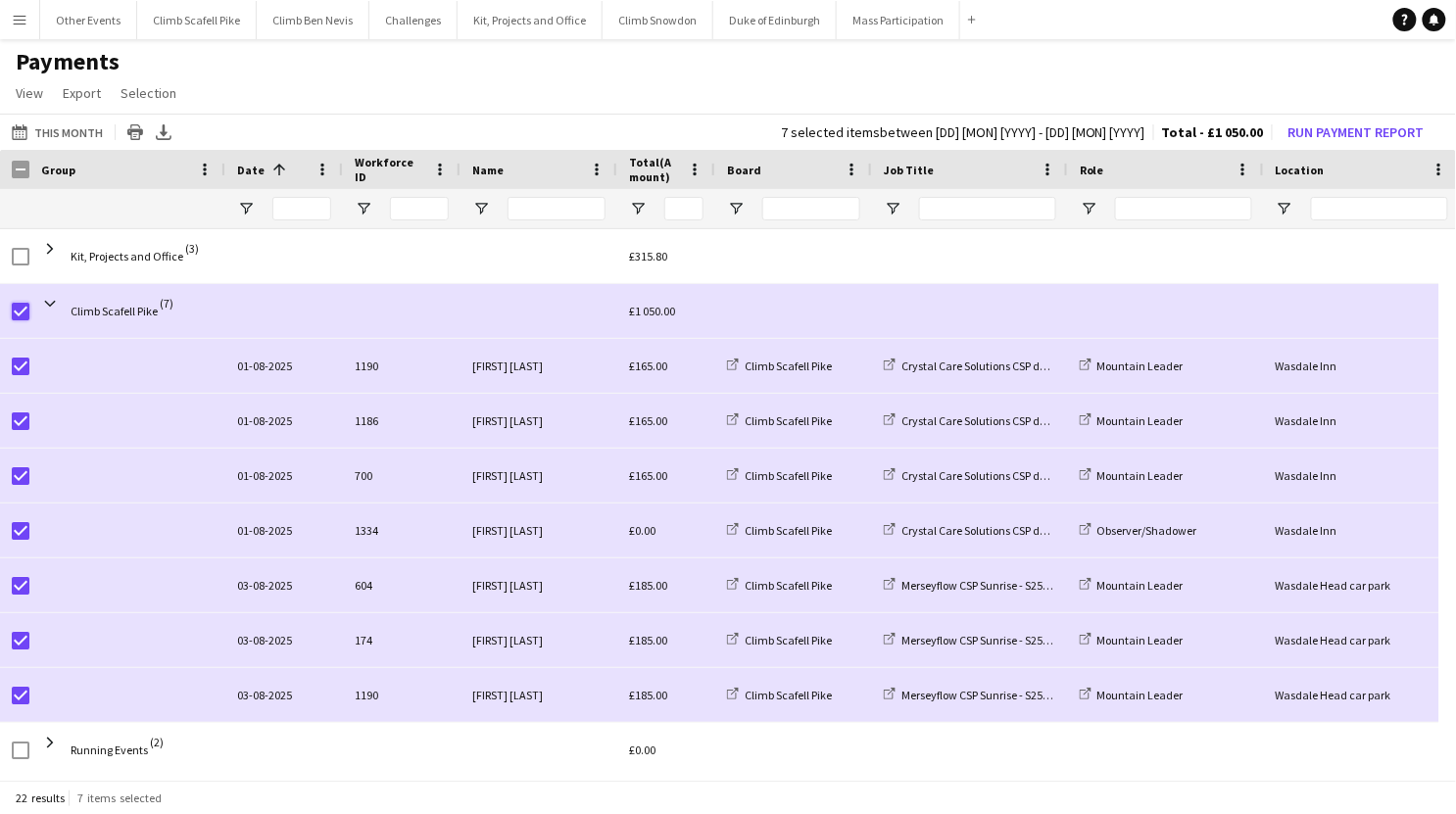 scroll, scrollTop: 0, scrollLeft: 129, axis: horizontal 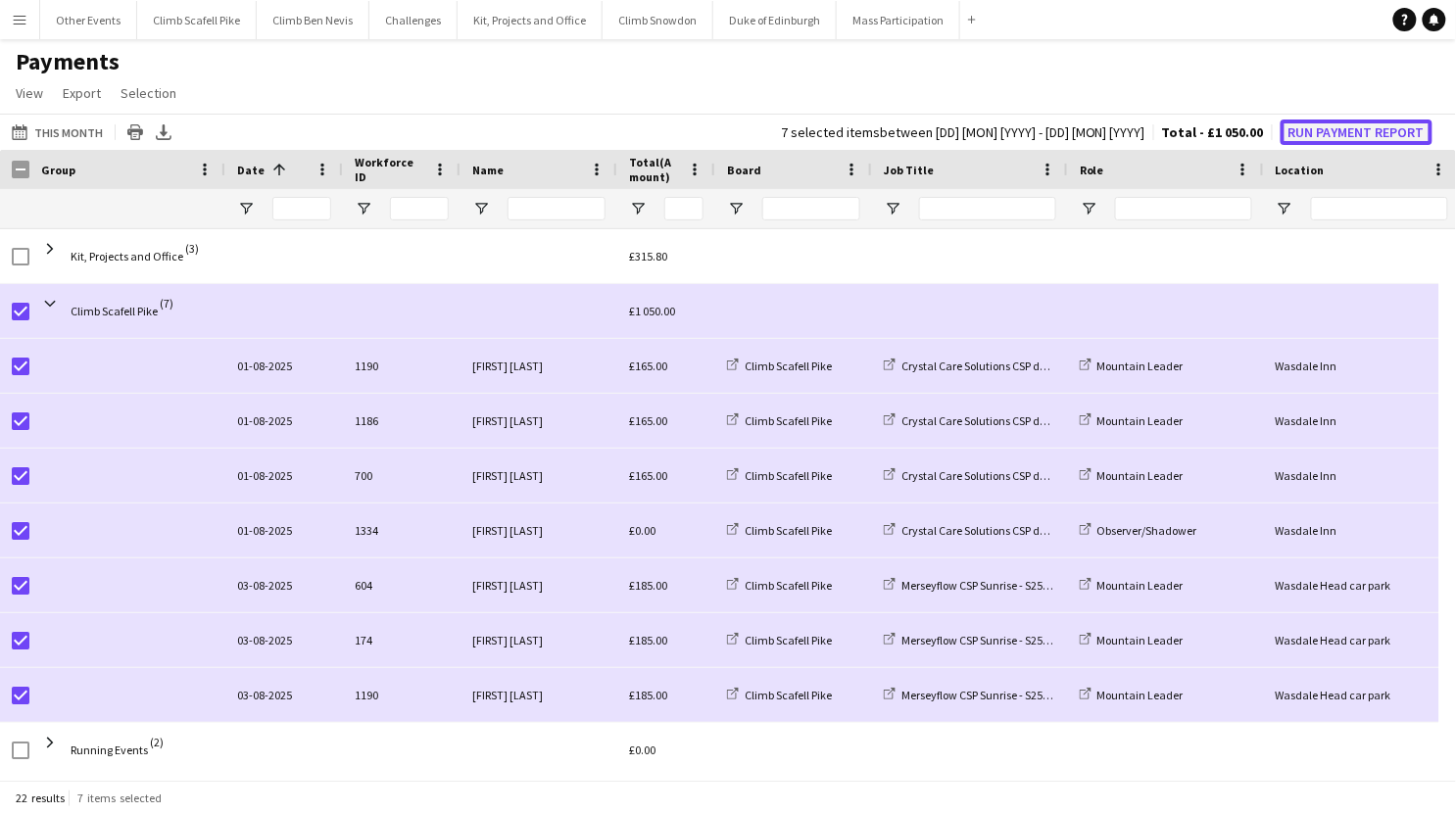 click on "Run Payment Report" 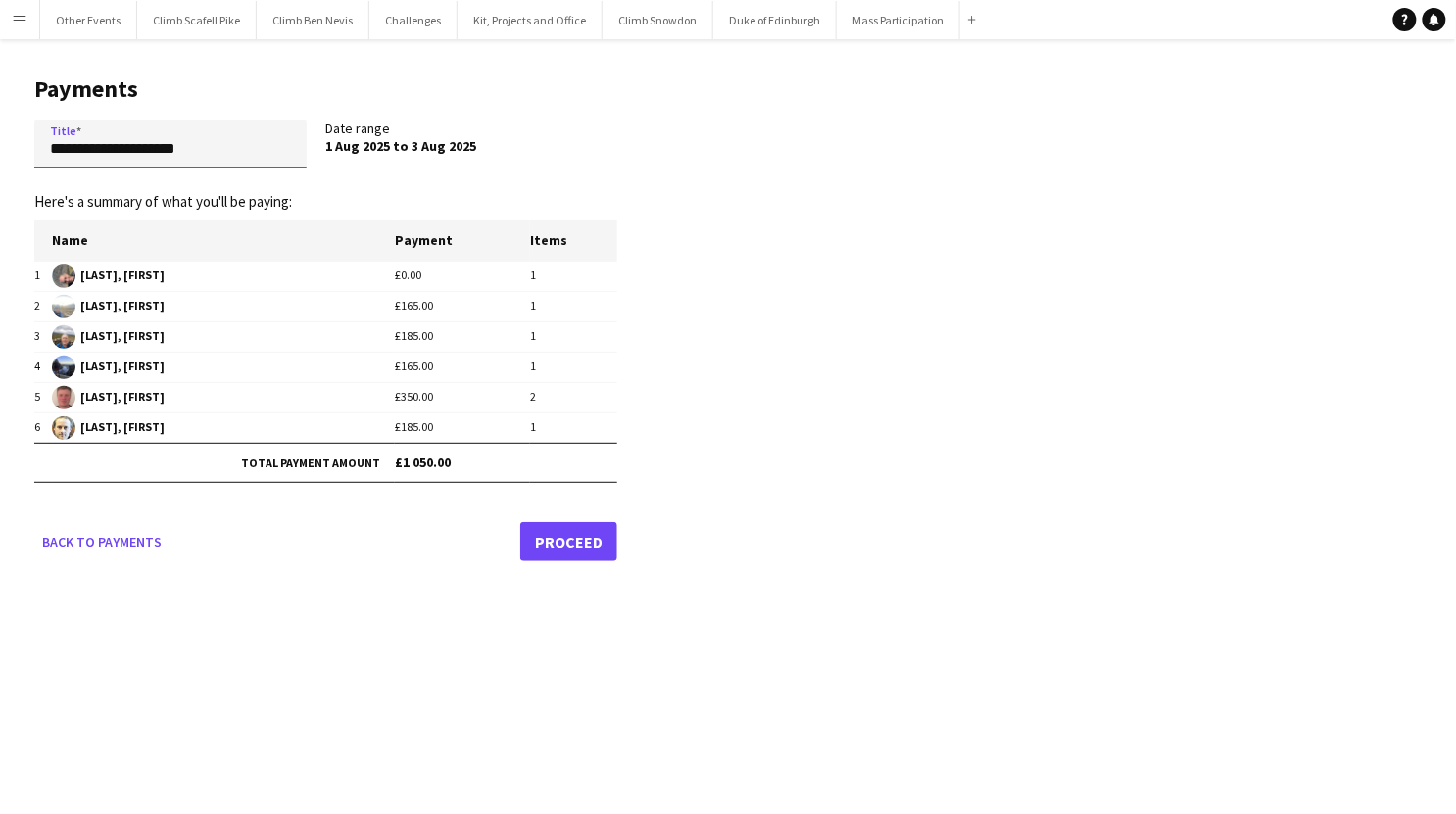 drag, startPoint x: 262, startPoint y: 149, endPoint x: 77, endPoint y: 123, distance: 186.81809 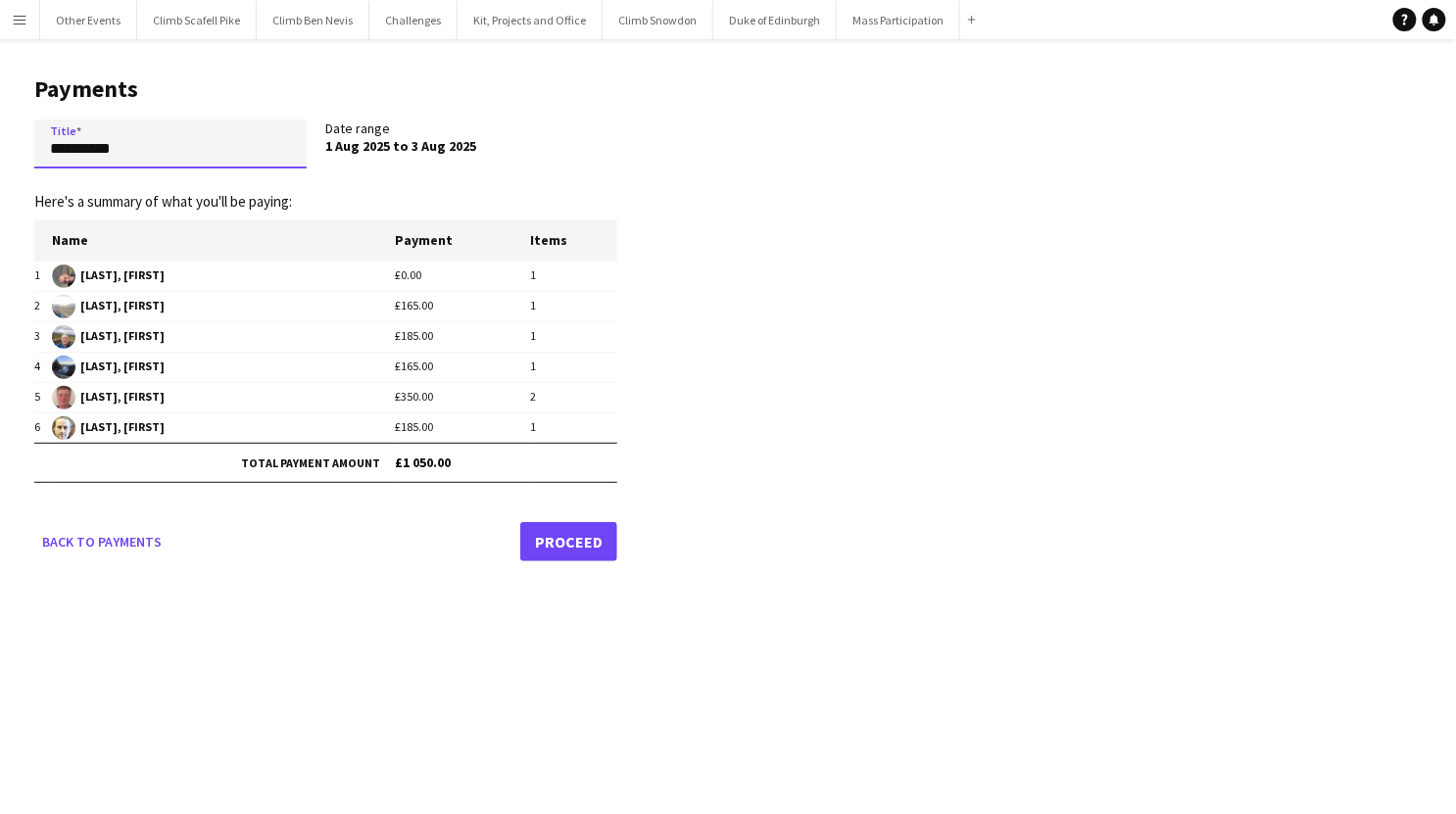 type on "**********" 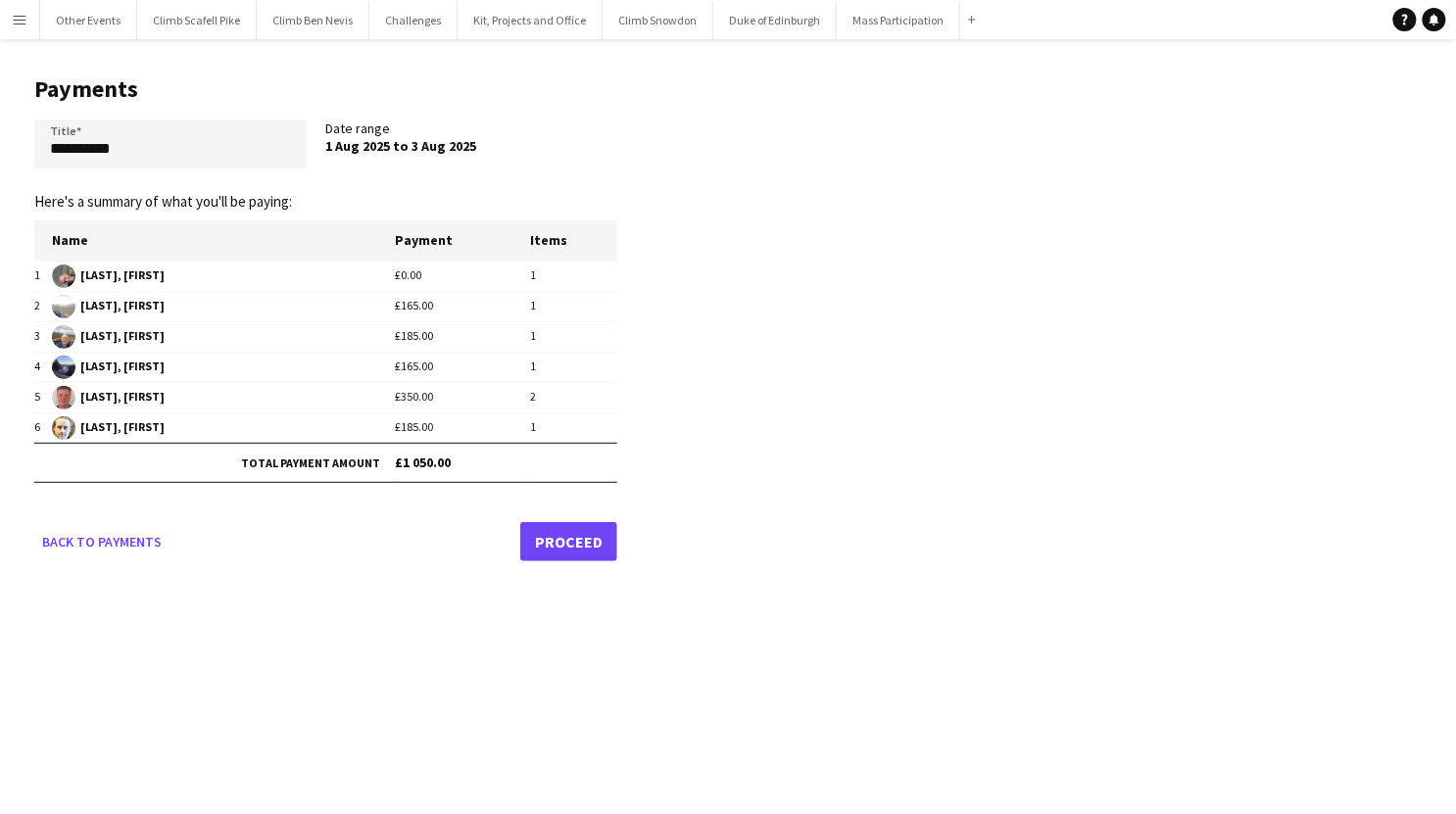 click on "Proceed" 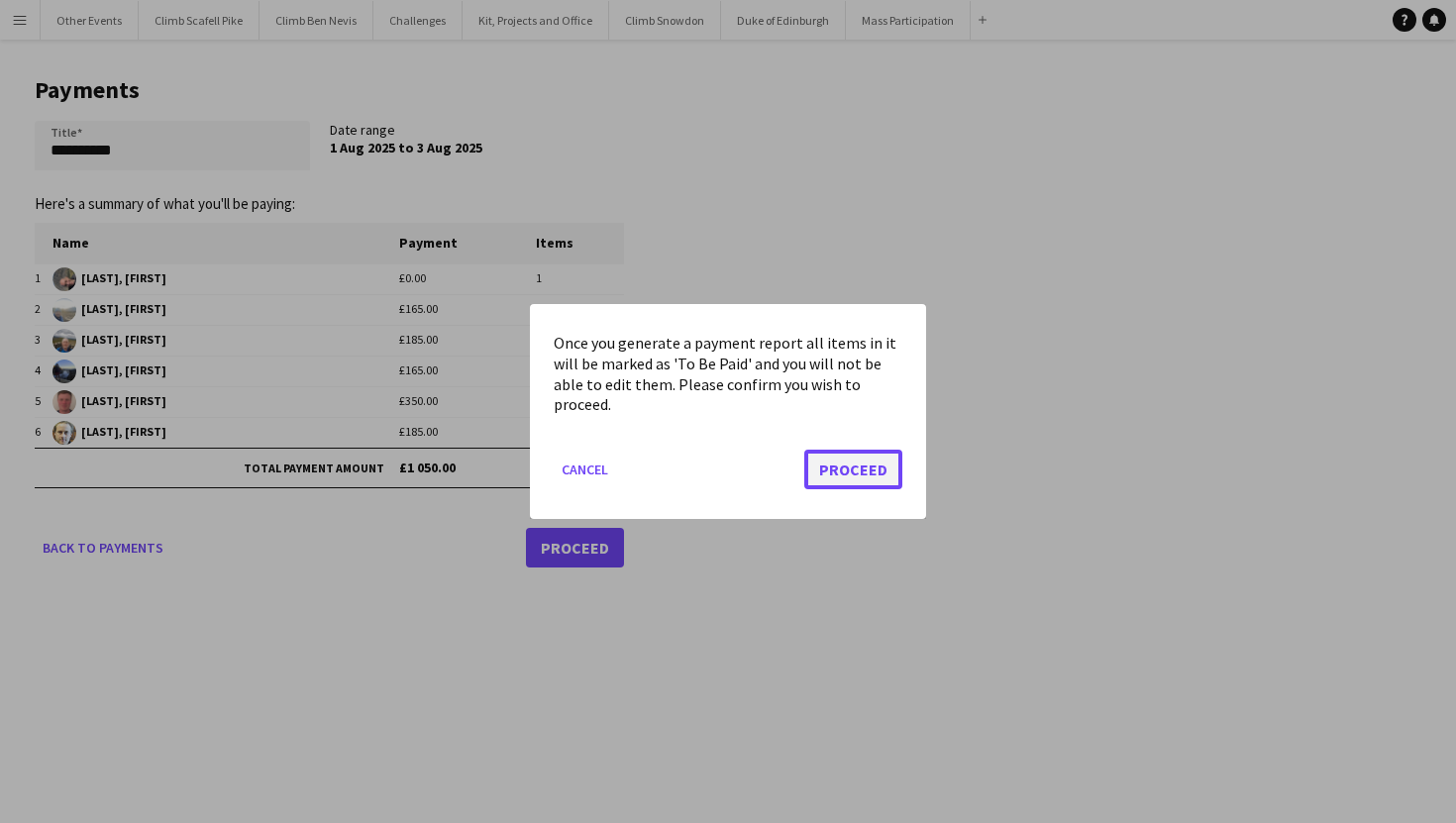 click on "Proceed" 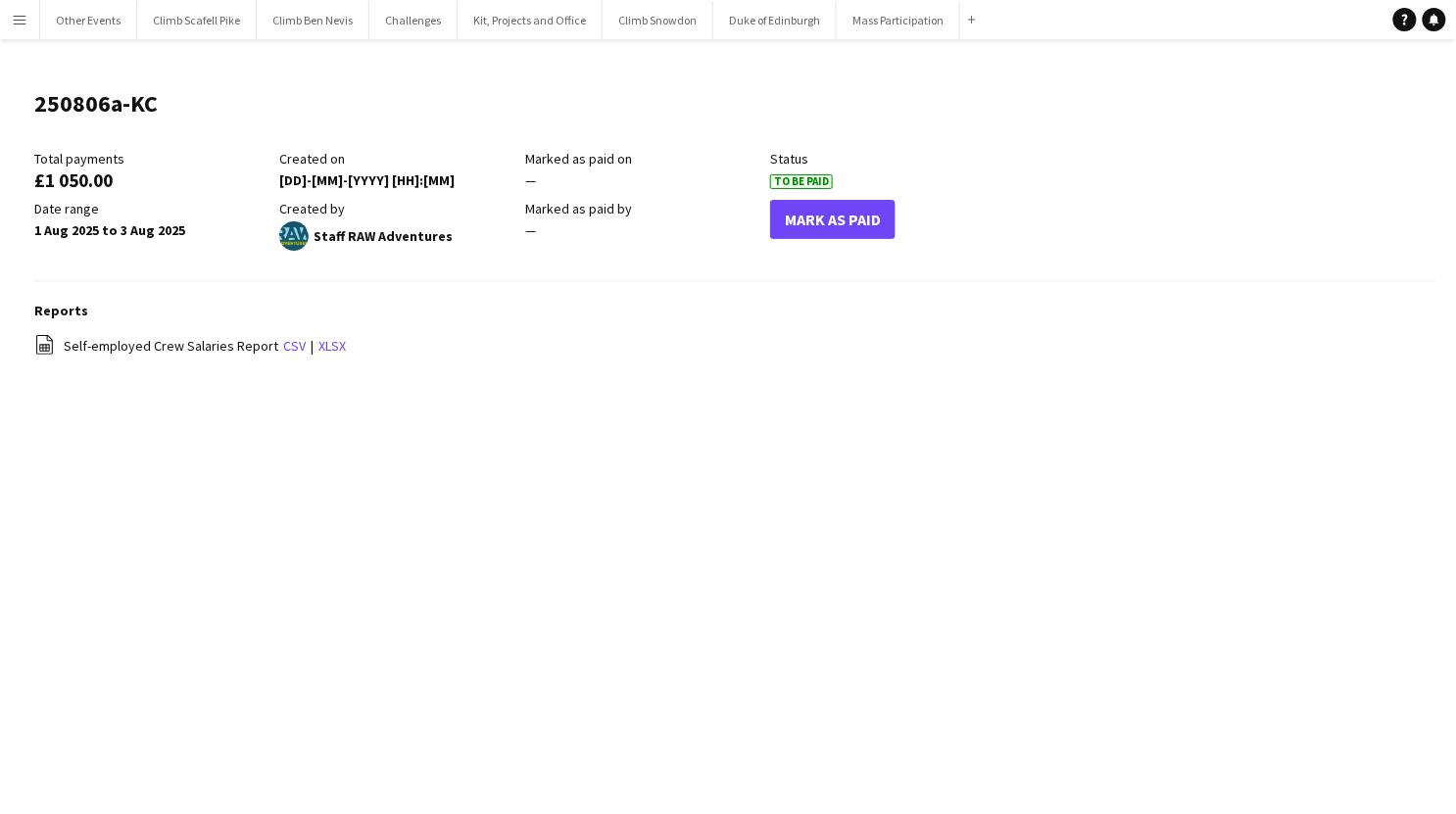 click on "Menu" at bounding box center [20, 20] 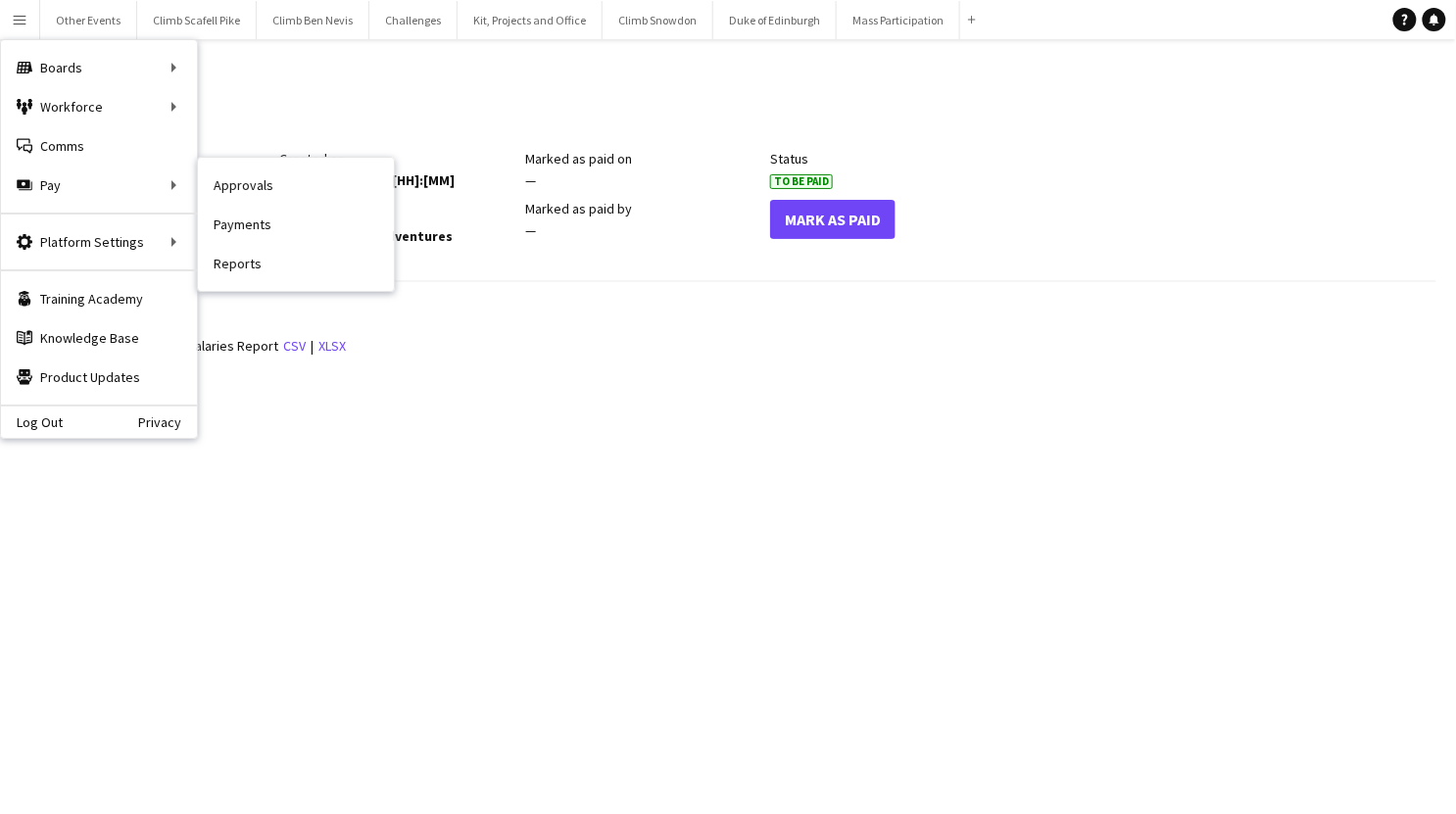 click on "Payments" at bounding box center [296, 224] 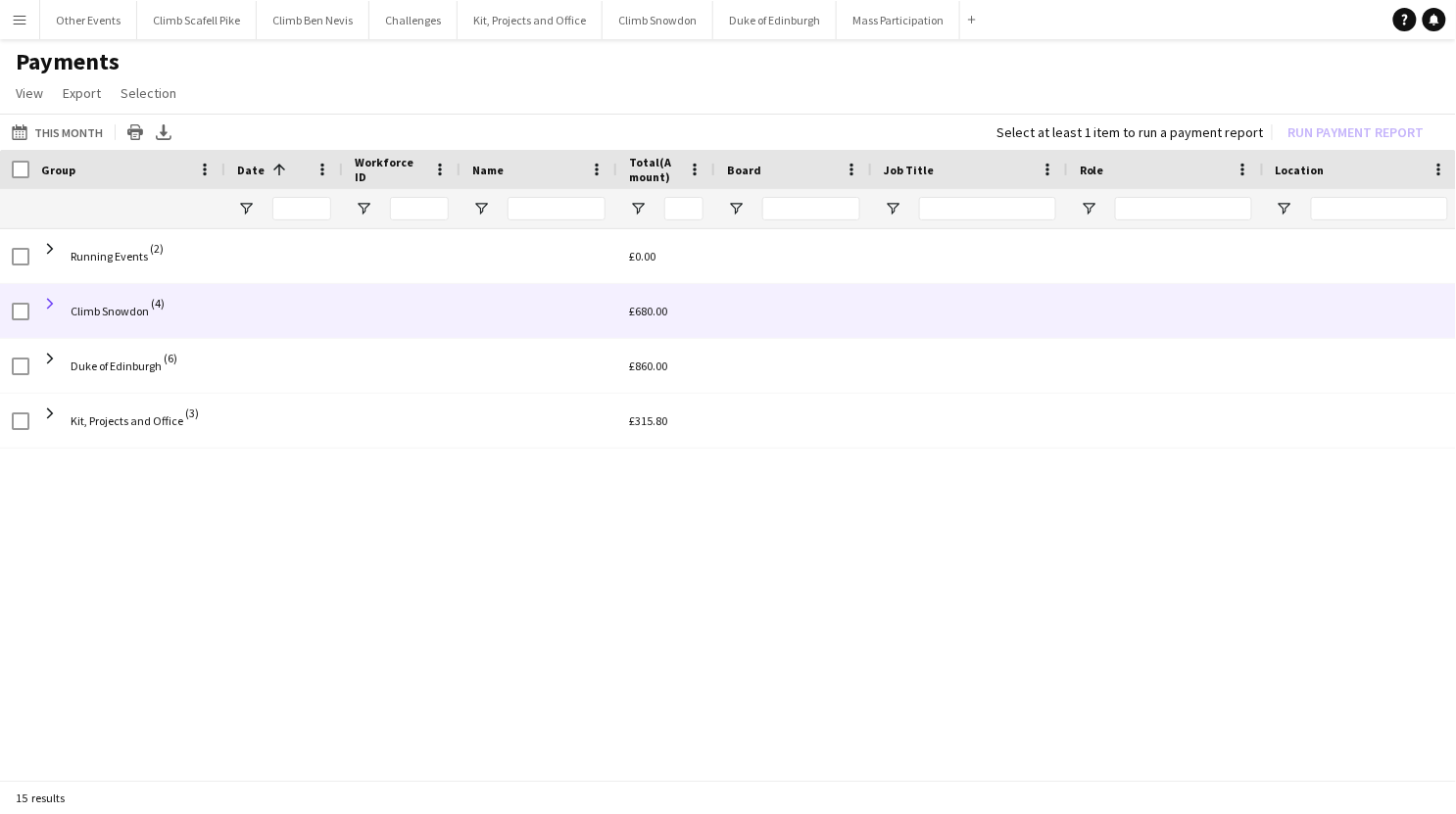 click at bounding box center [50, 304] 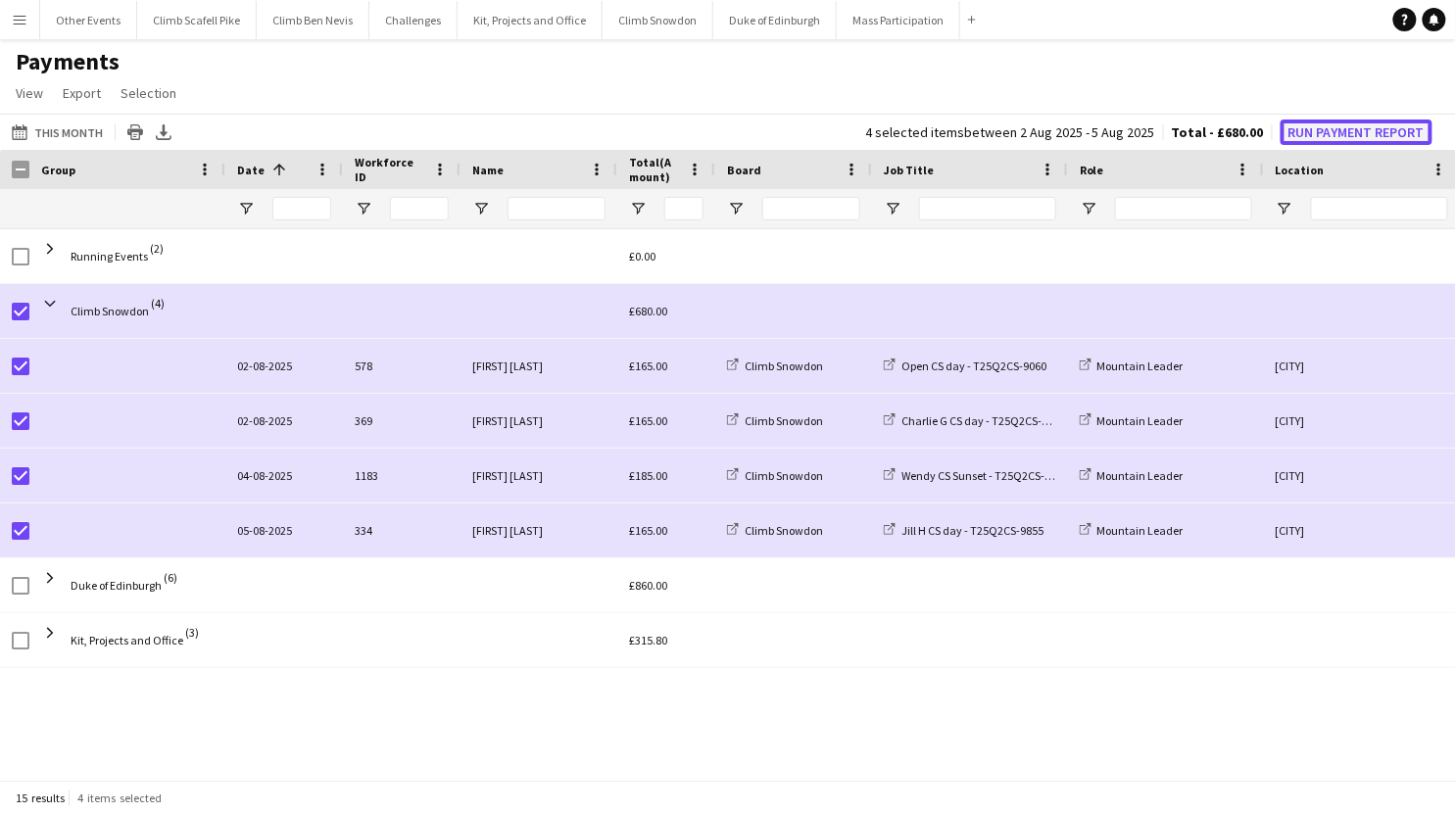 click on "Run Payment Report" 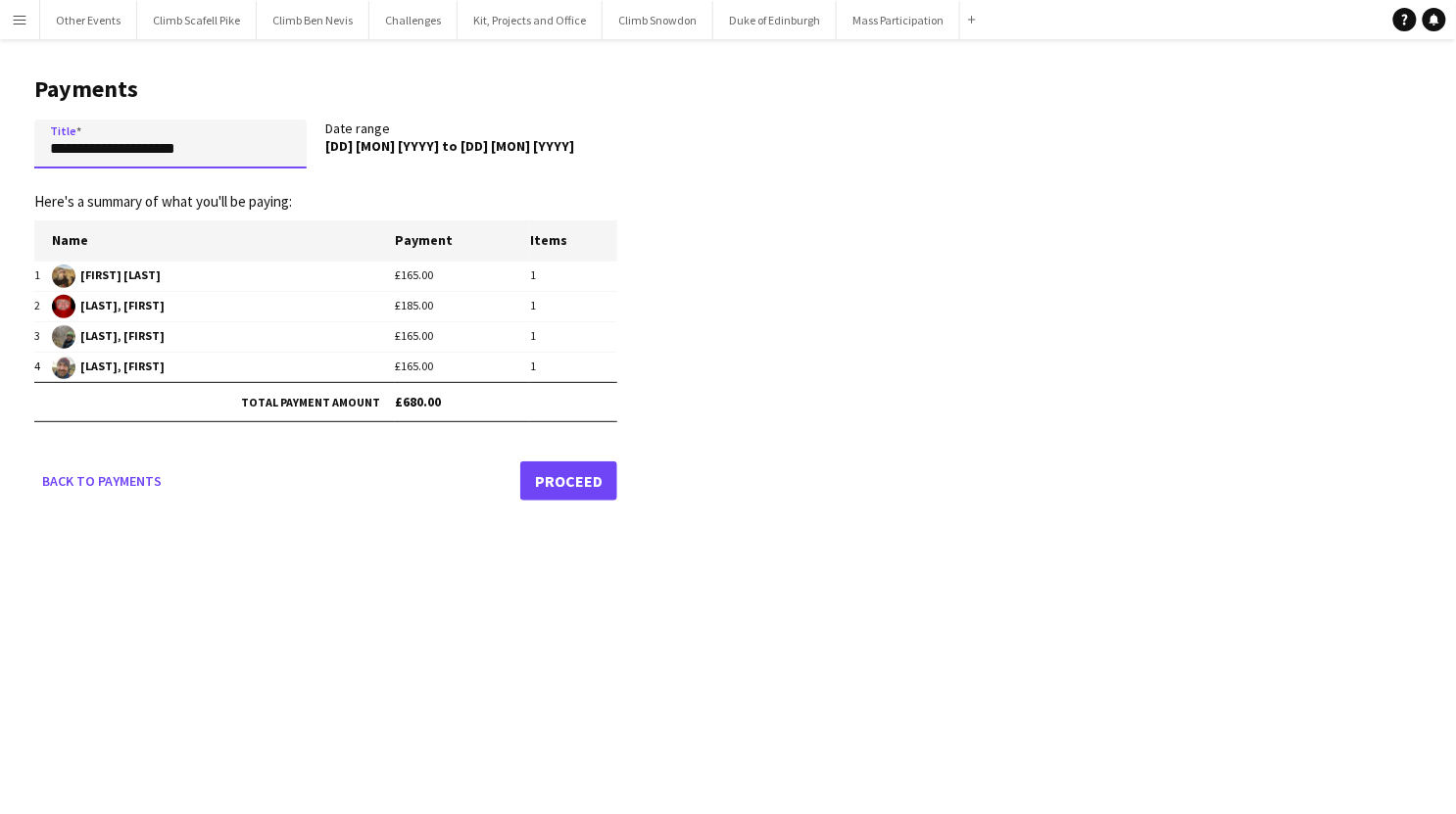 drag, startPoint x: 225, startPoint y: 154, endPoint x: -14, endPoint y: 152, distance: 239.0084 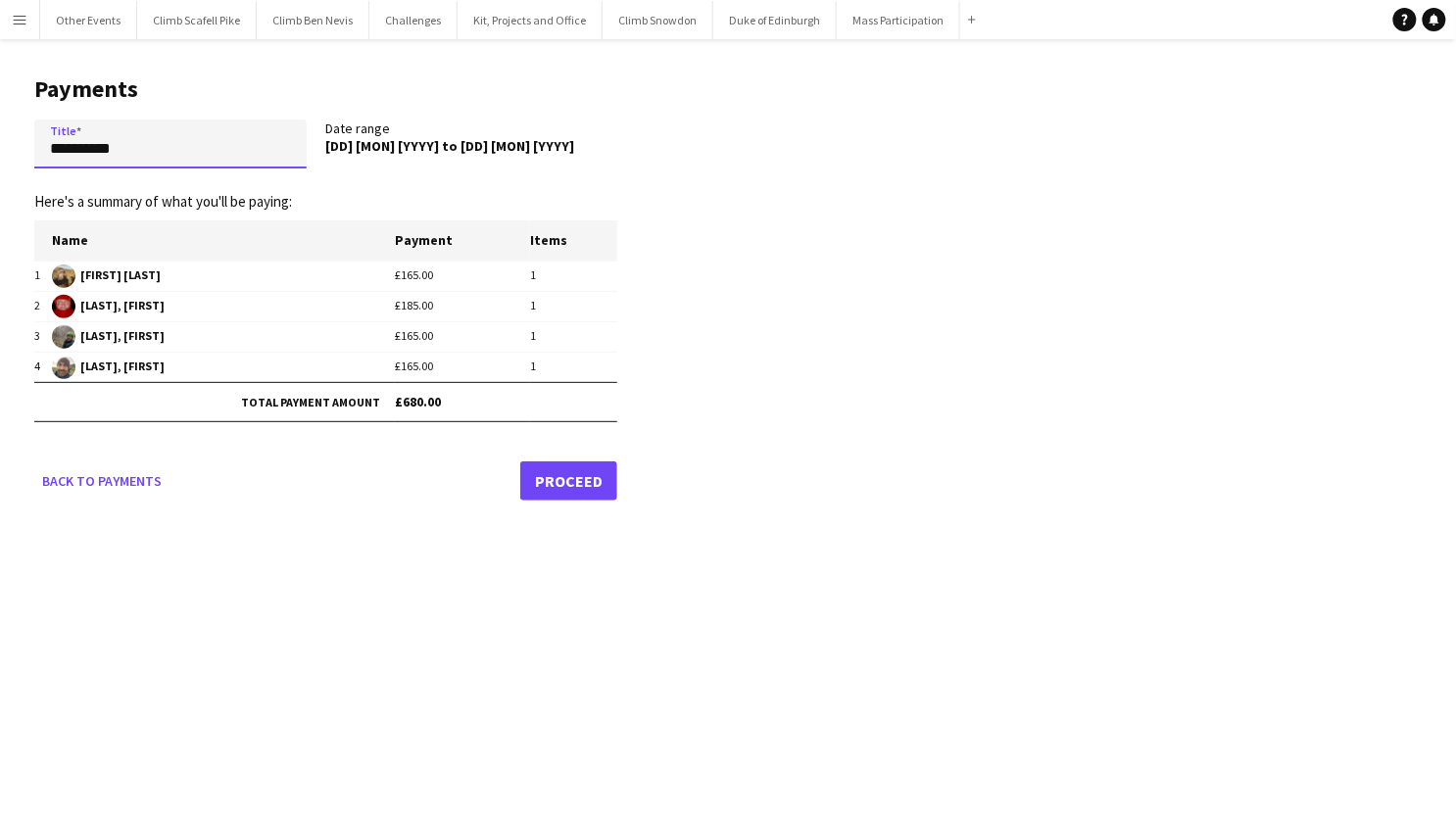 type on "**********" 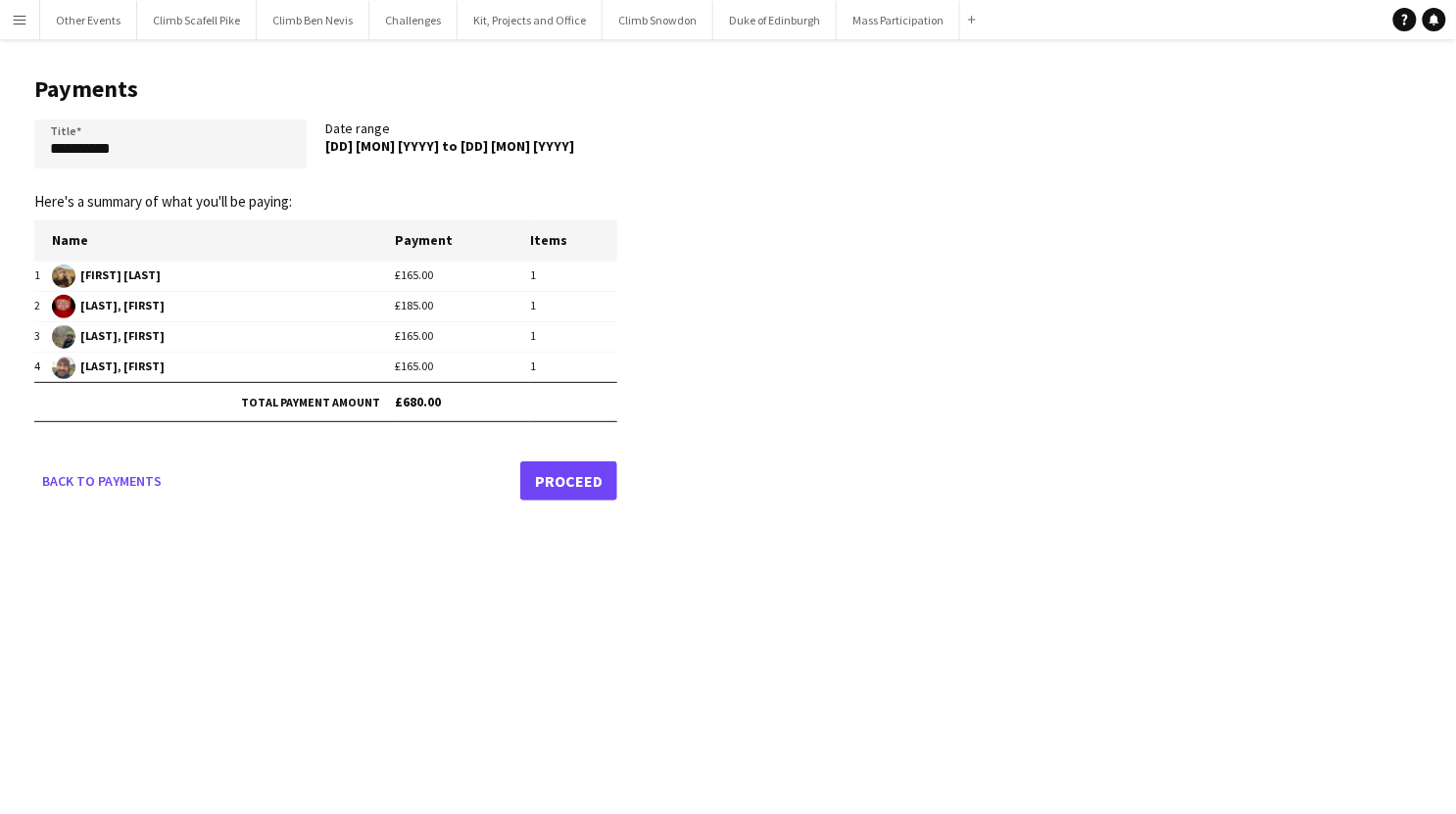 click on "Proceed" 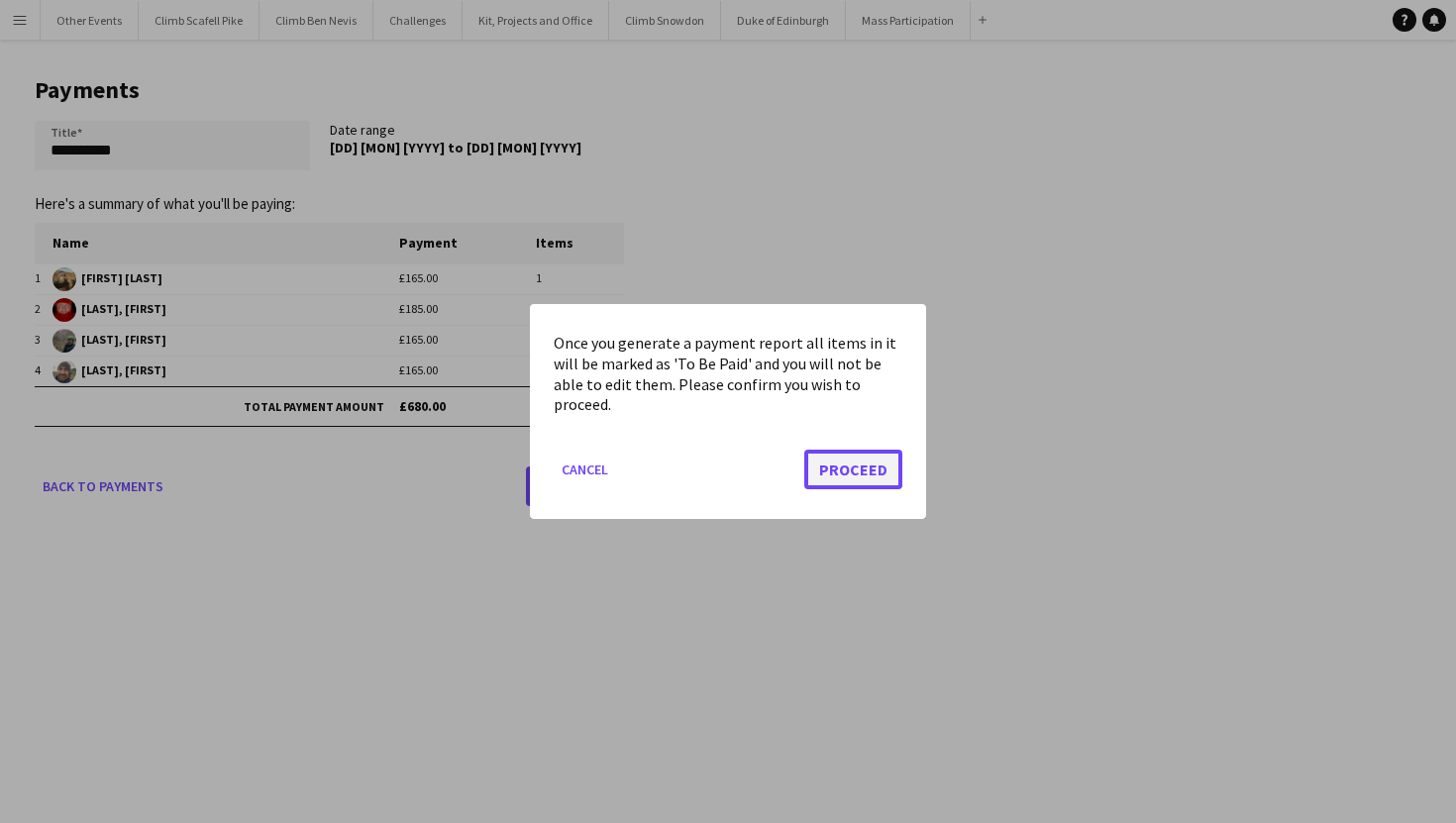 click on "Proceed" 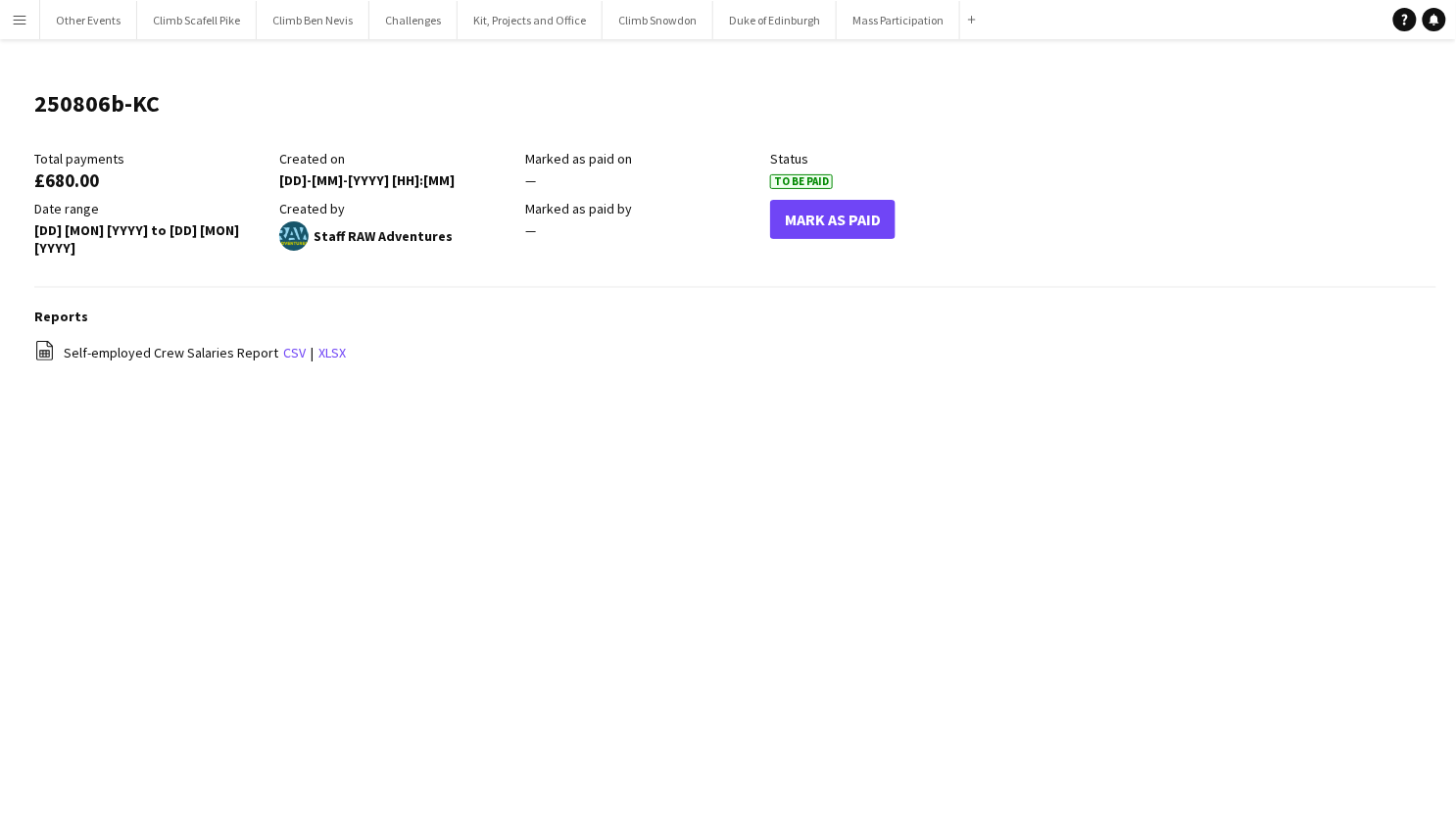 click on "Menu" at bounding box center (20, 20) 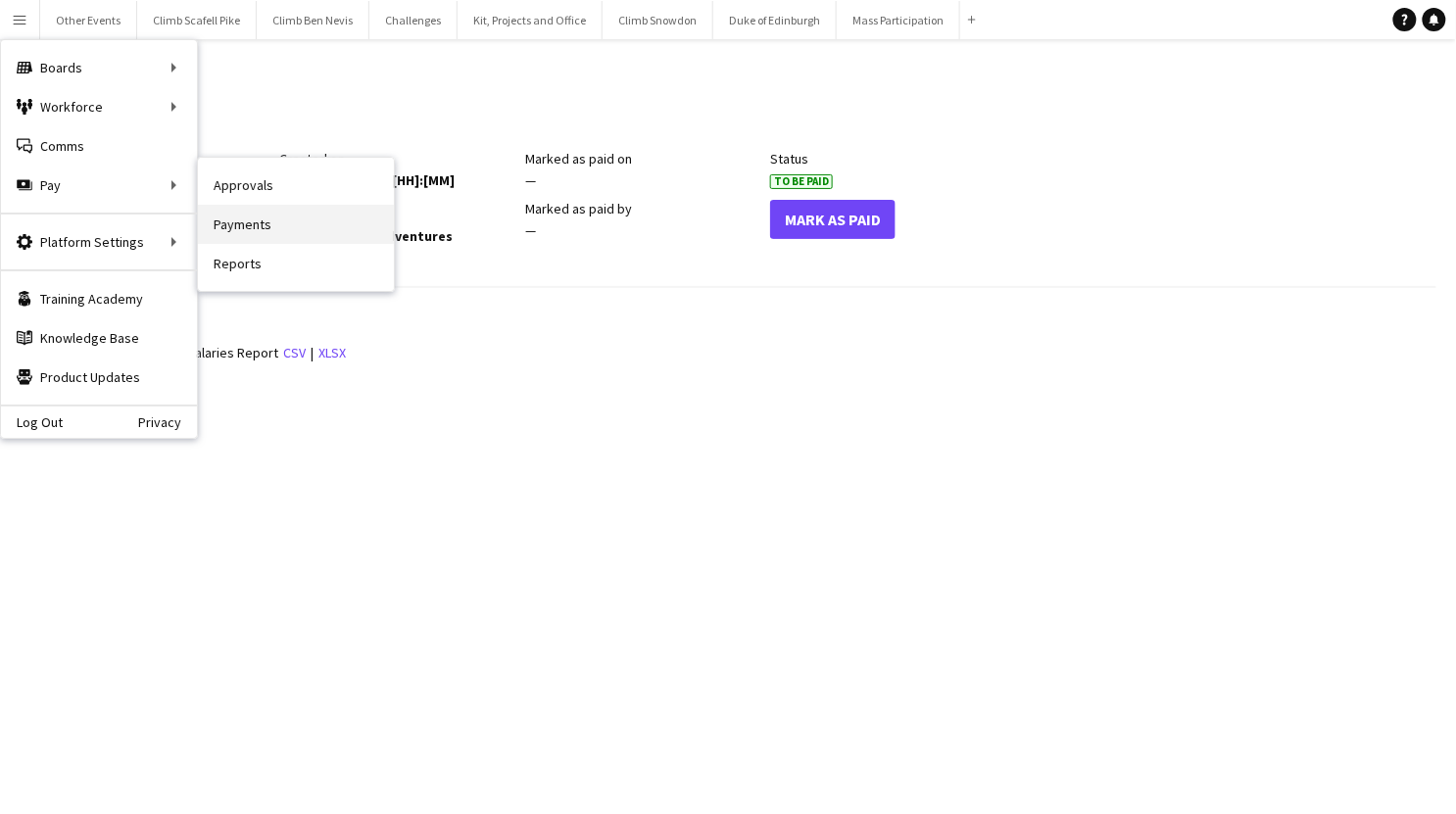 click on "Payments" at bounding box center (296, 224) 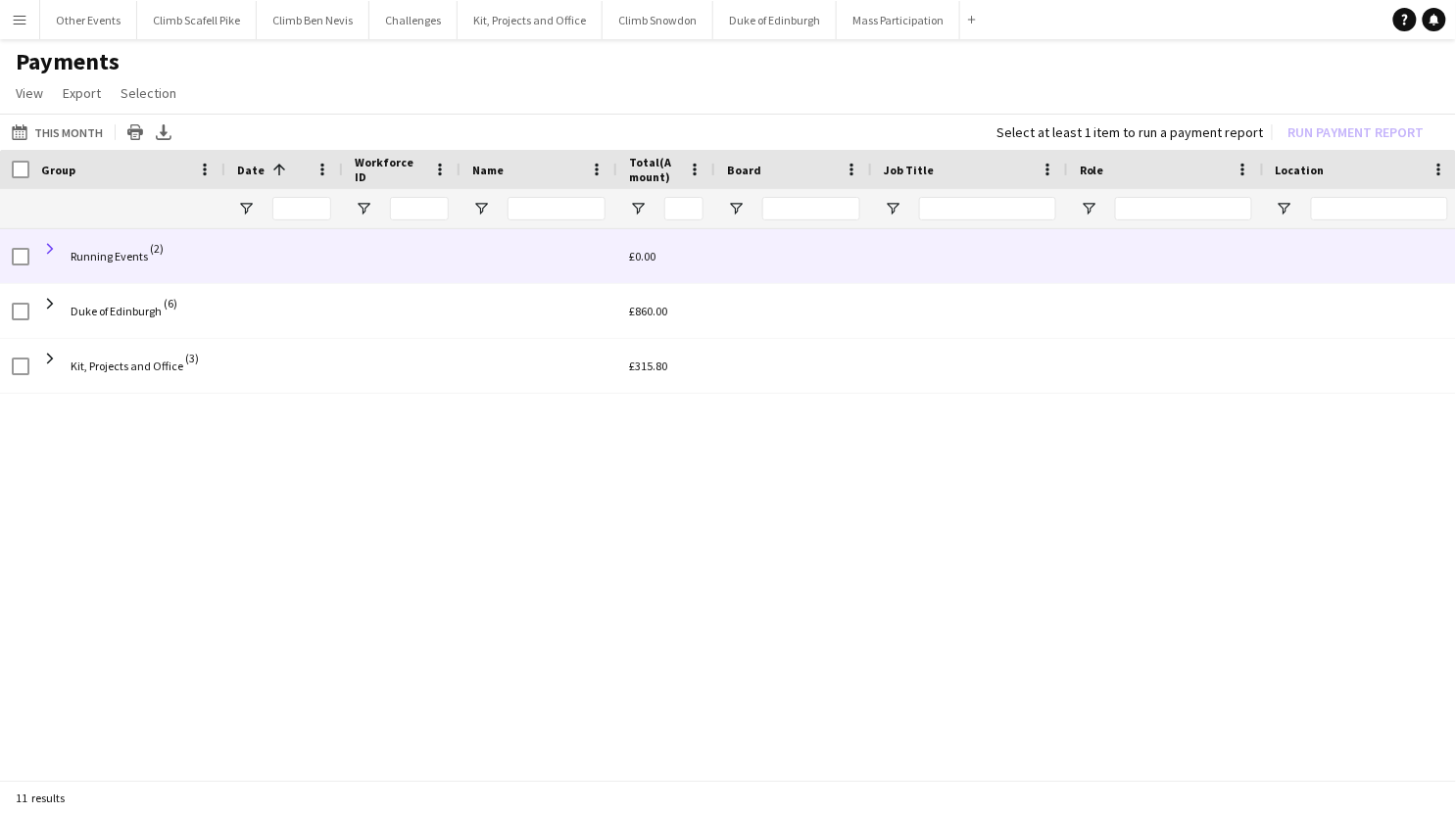 click at bounding box center [50, 249] 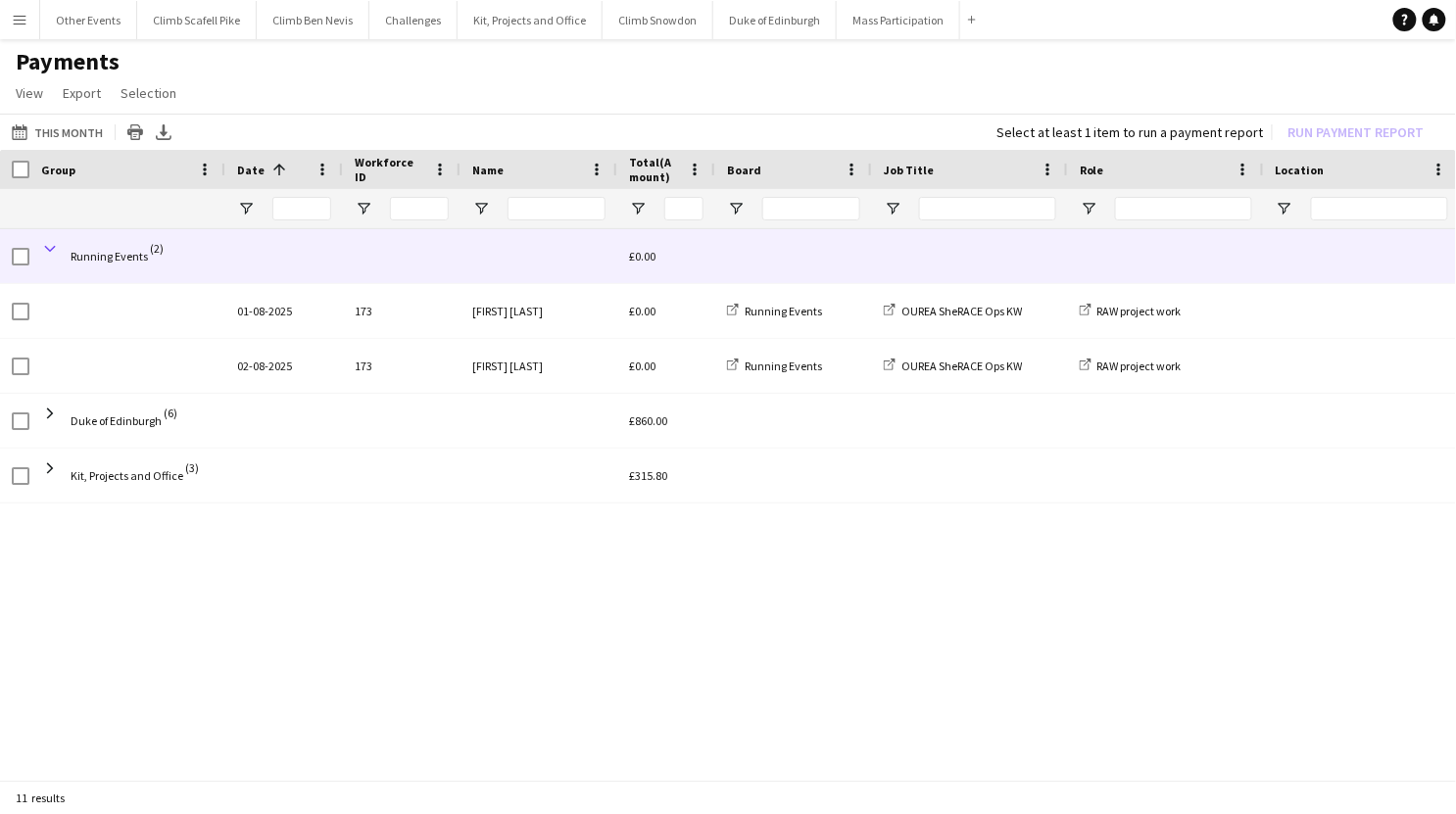 click at bounding box center [50, 249] 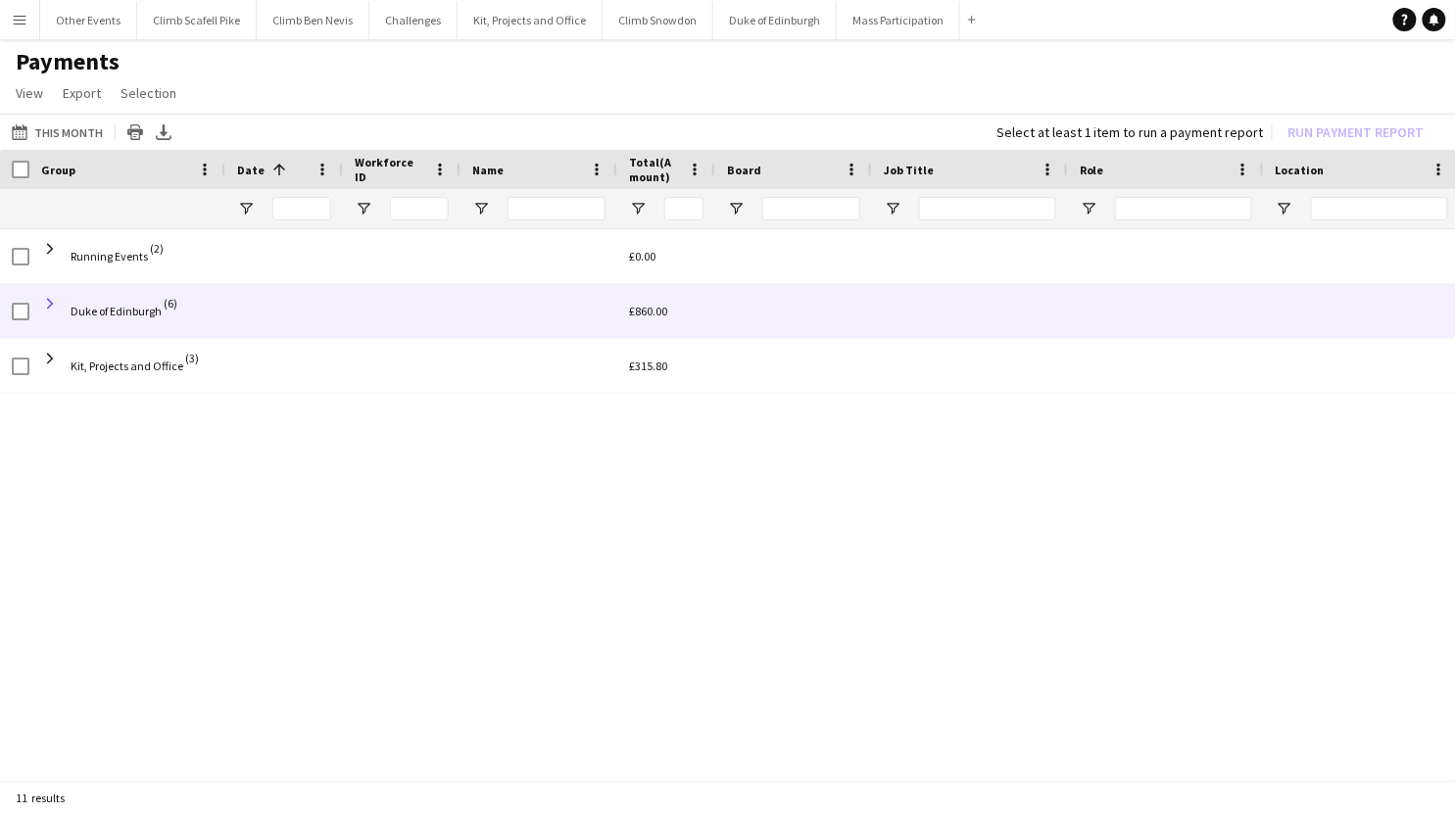 click at bounding box center (50, 304) 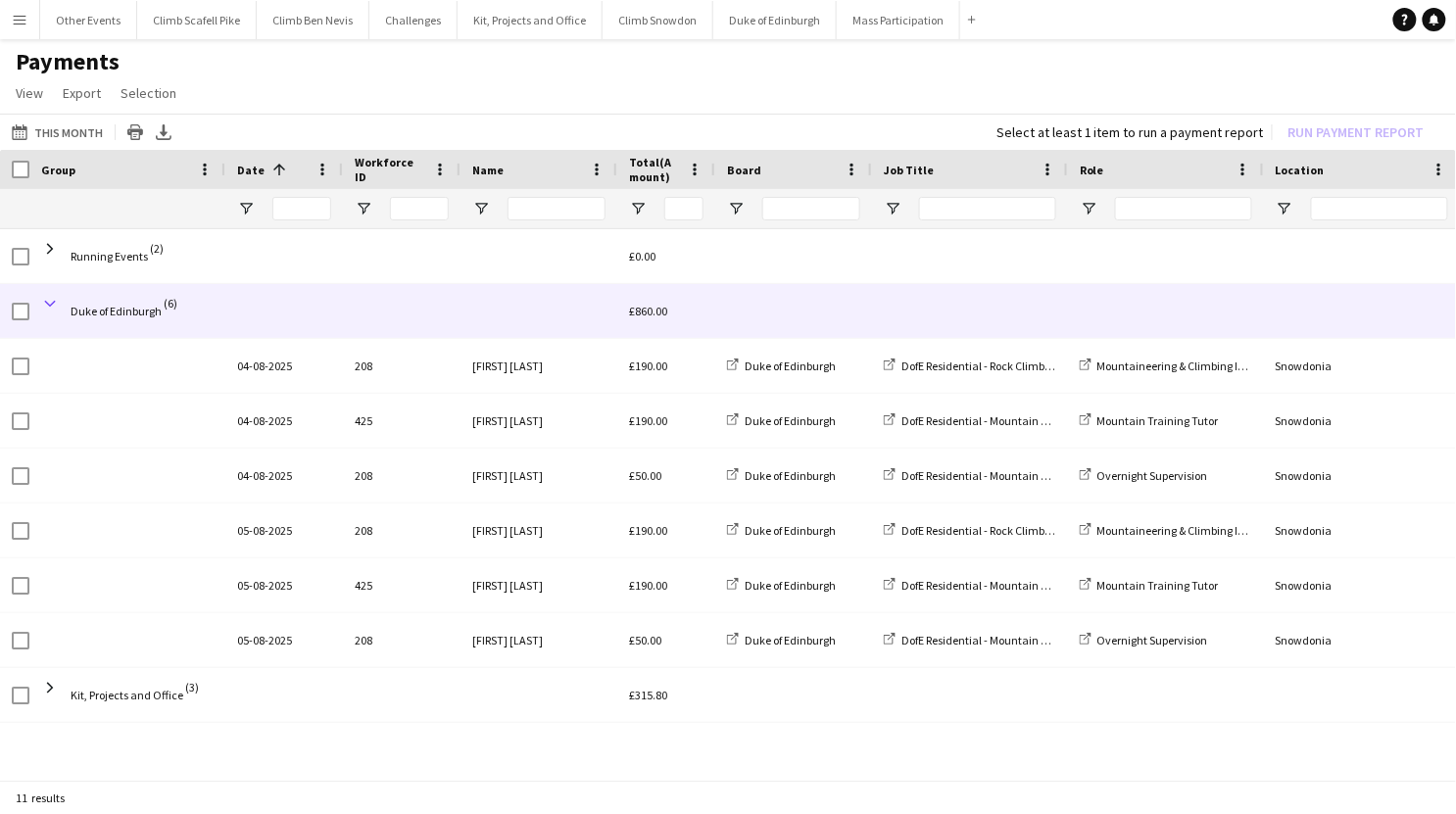 click at bounding box center (50, 304) 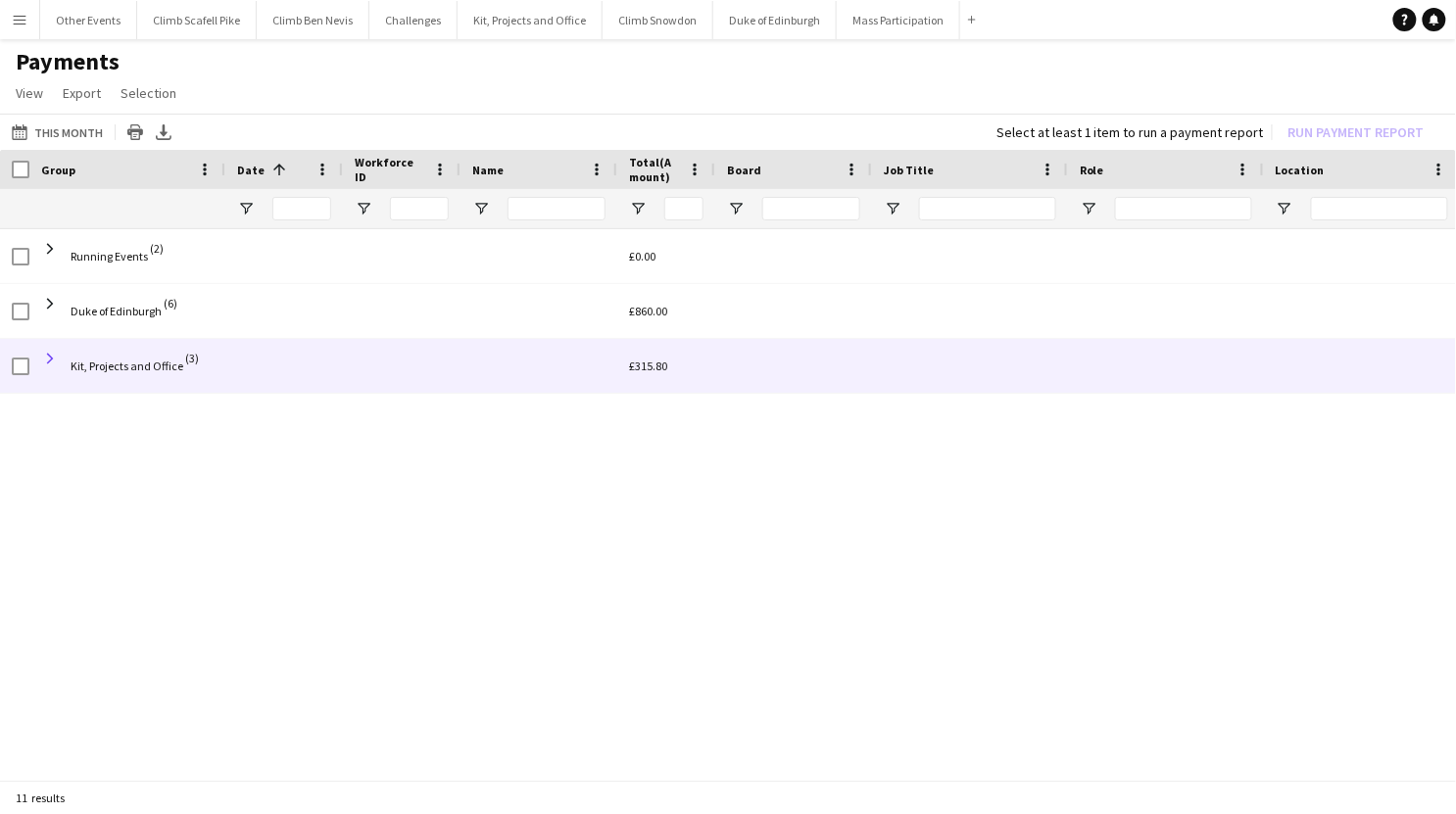 click at bounding box center [50, 359] 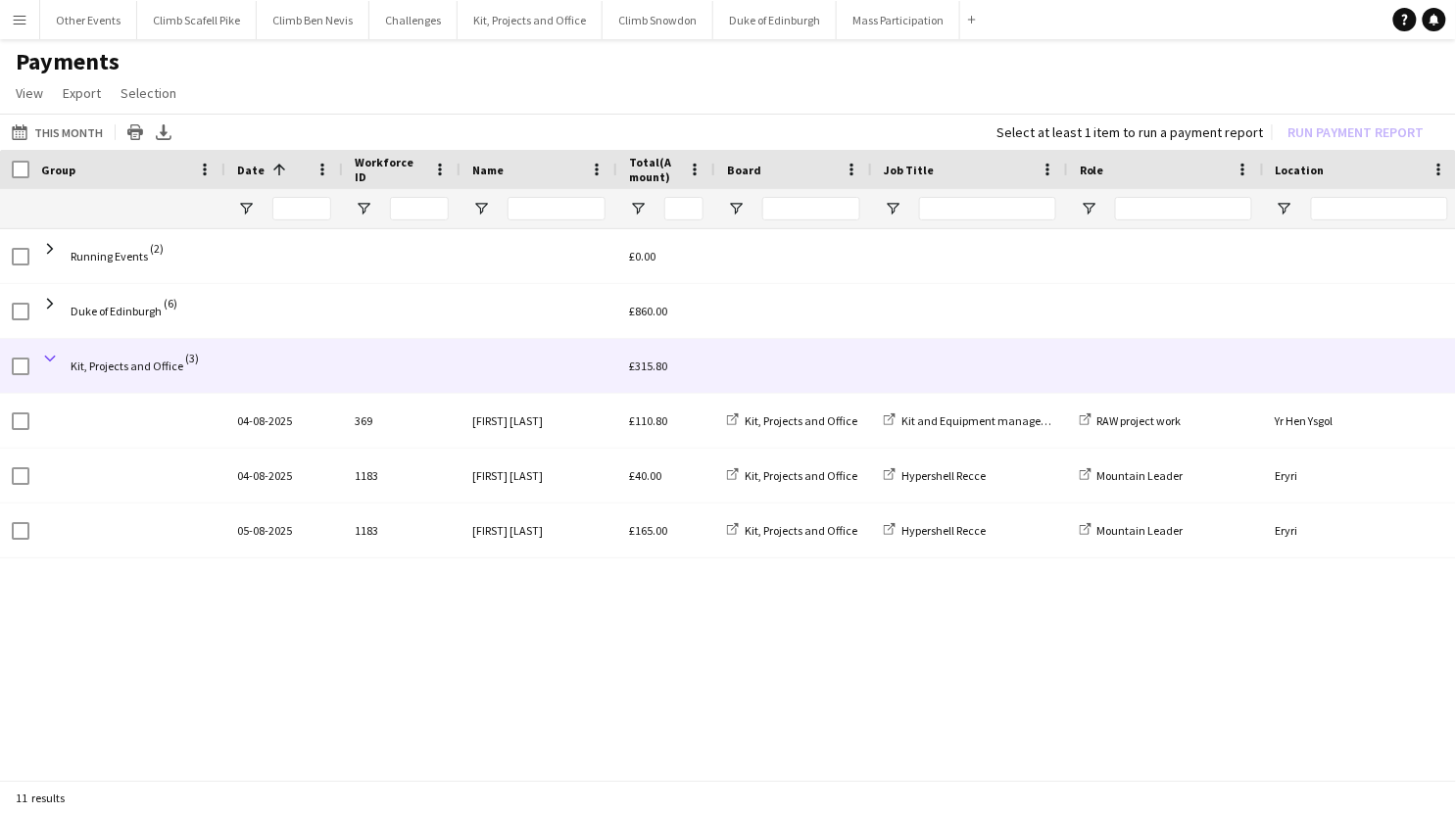 click at bounding box center (50, 359) 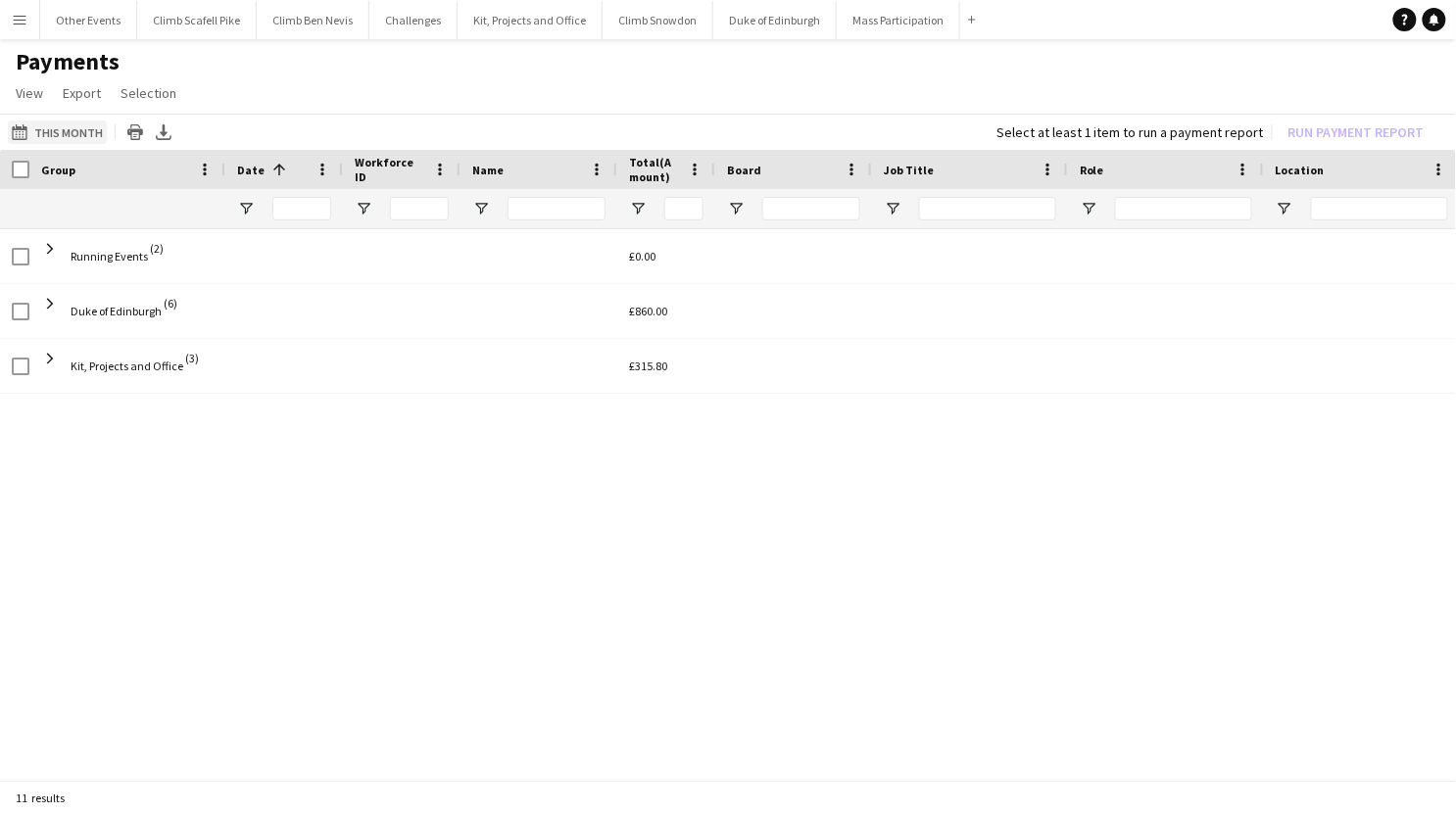click on "This Month
This Month" 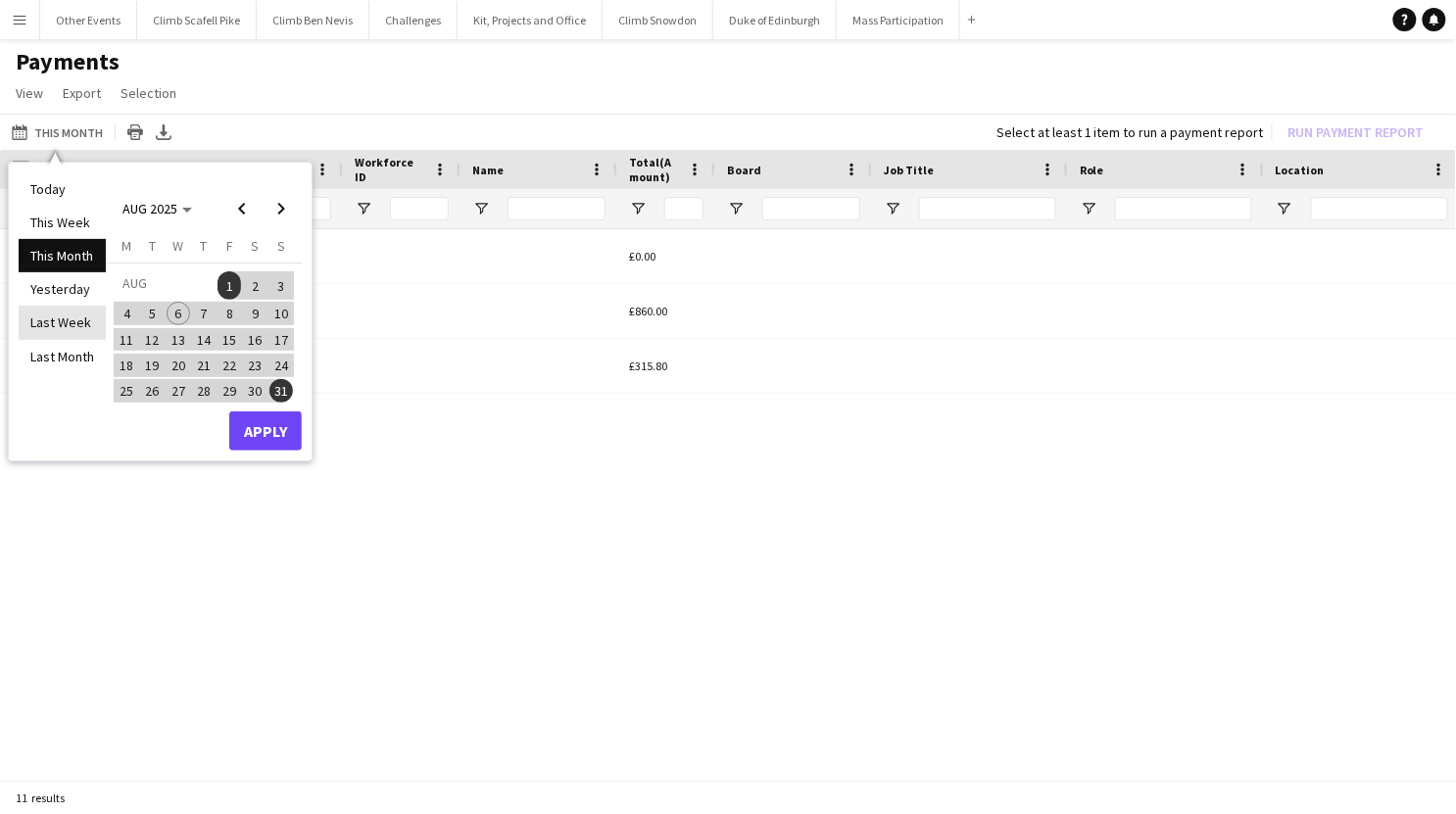 click on "Last Week" at bounding box center (62, 322) 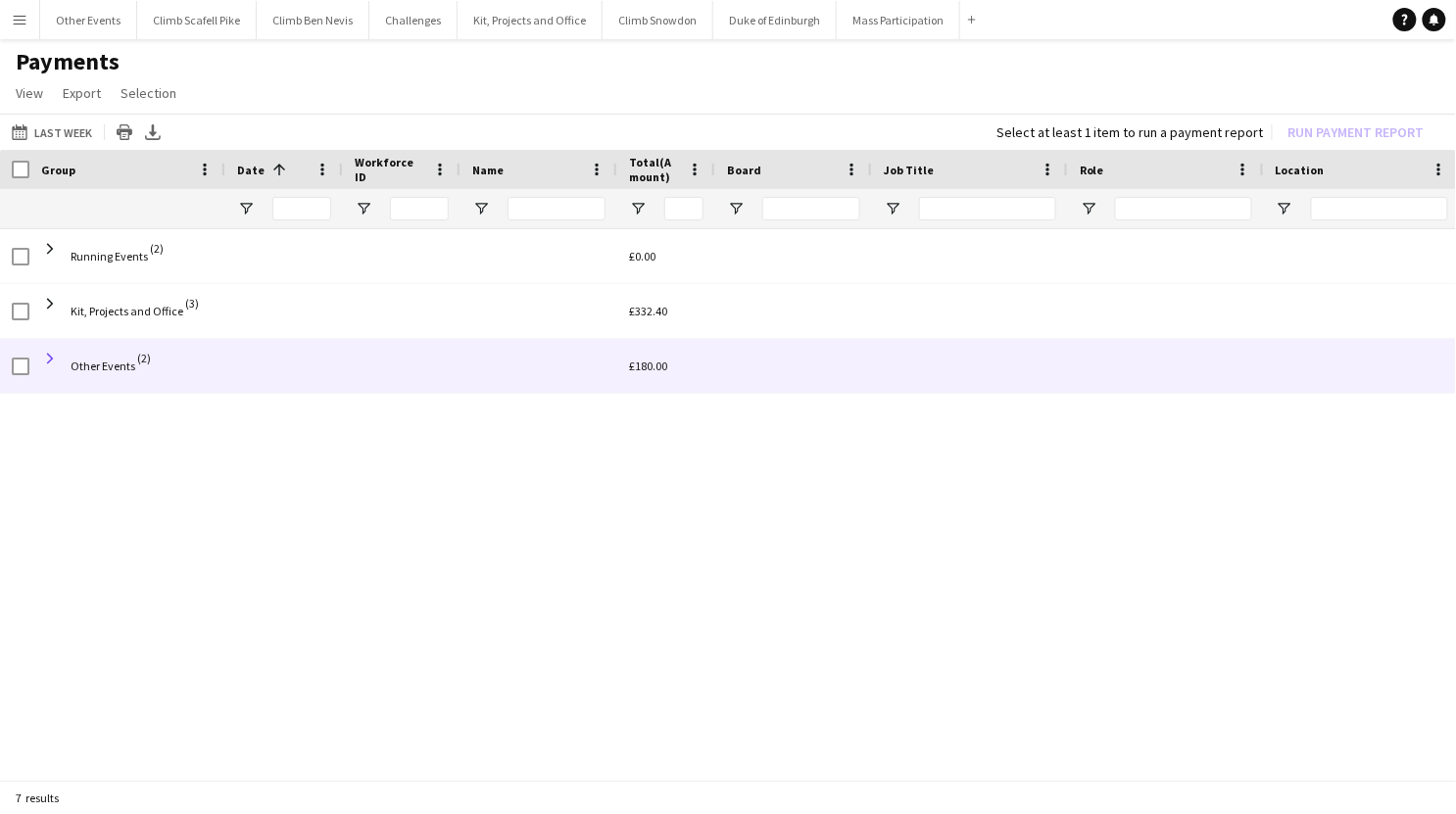 click at bounding box center (50, 359) 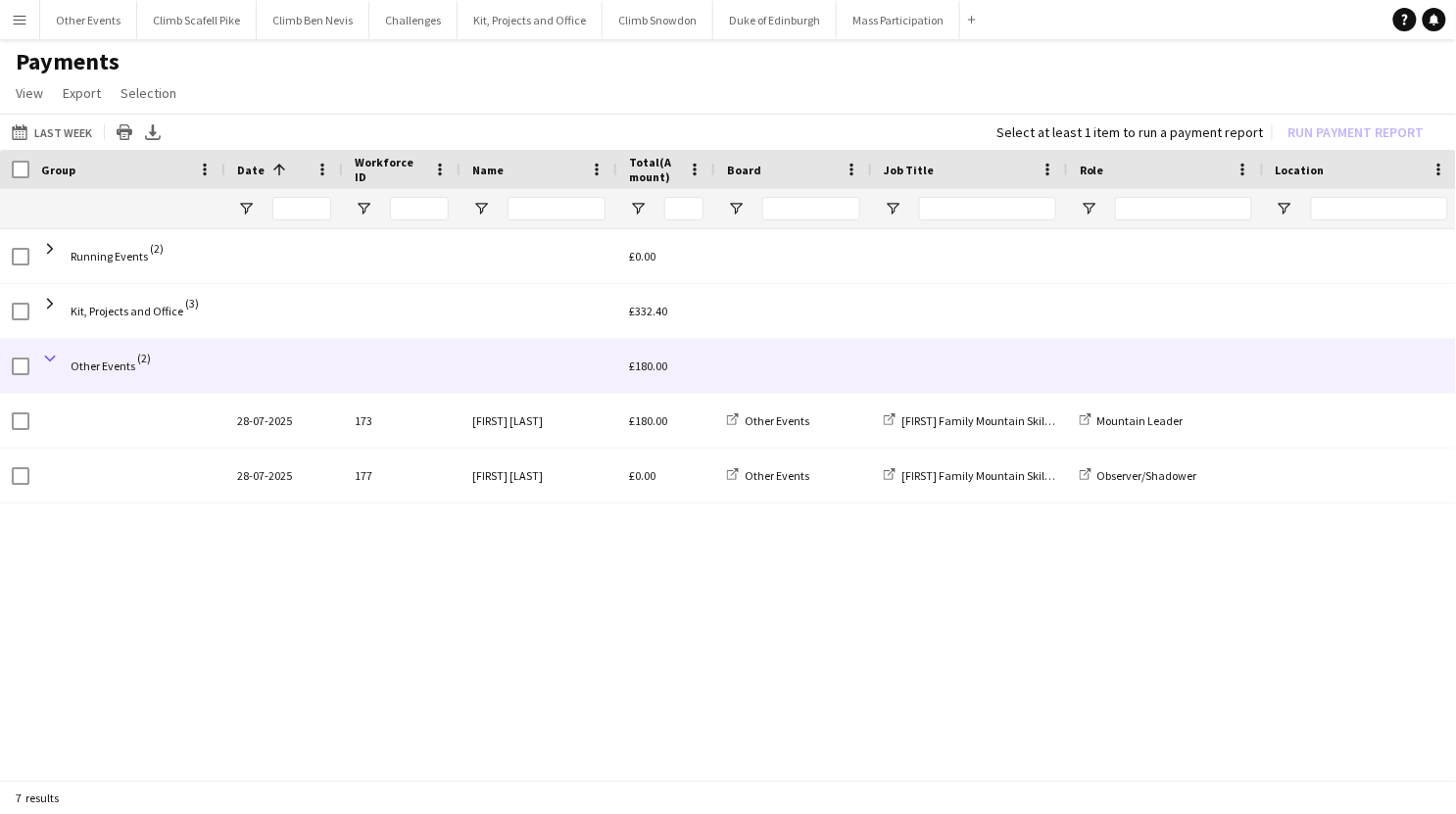 click at bounding box center (50, 359) 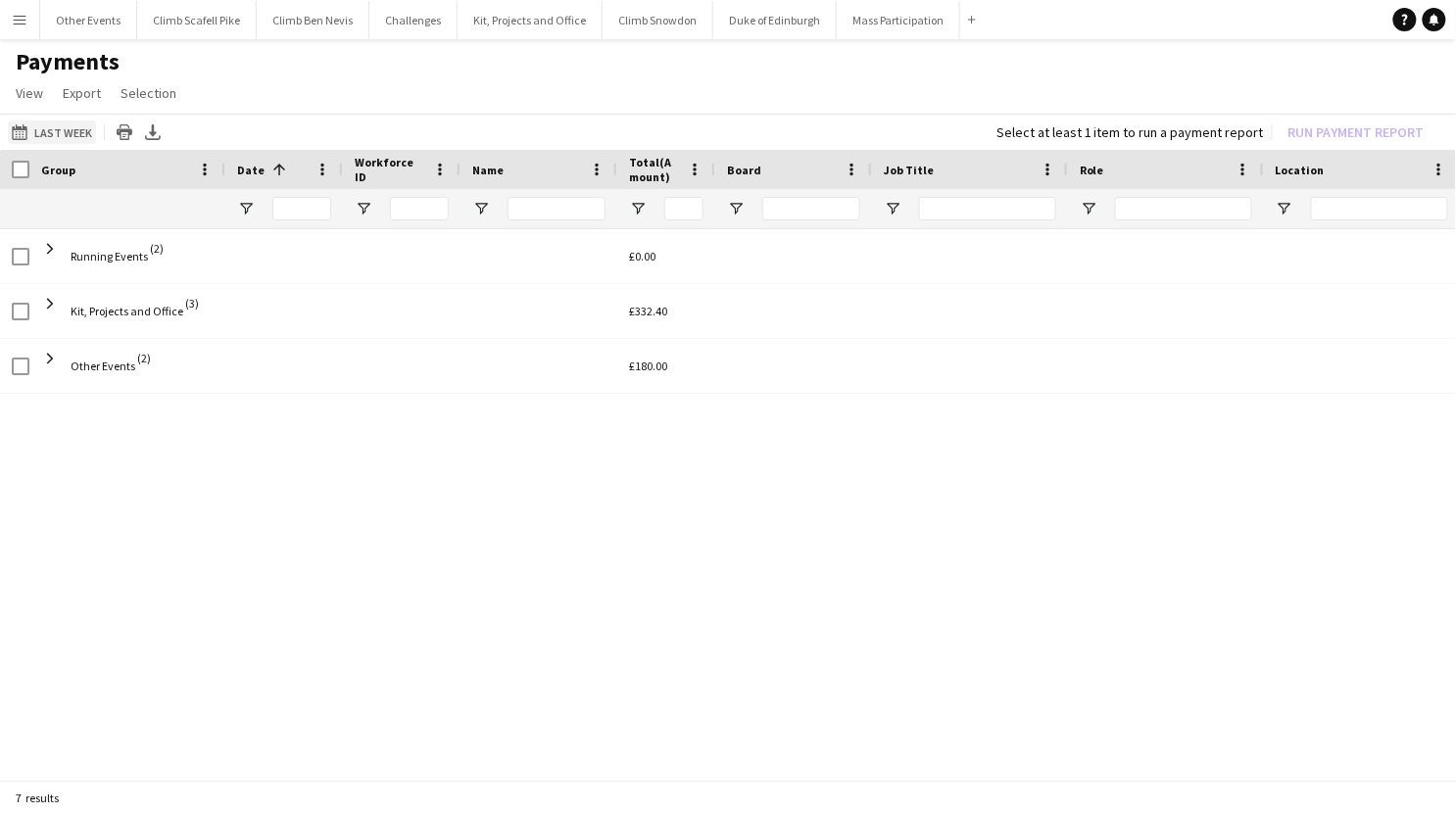 click on "This Month
Last Week" 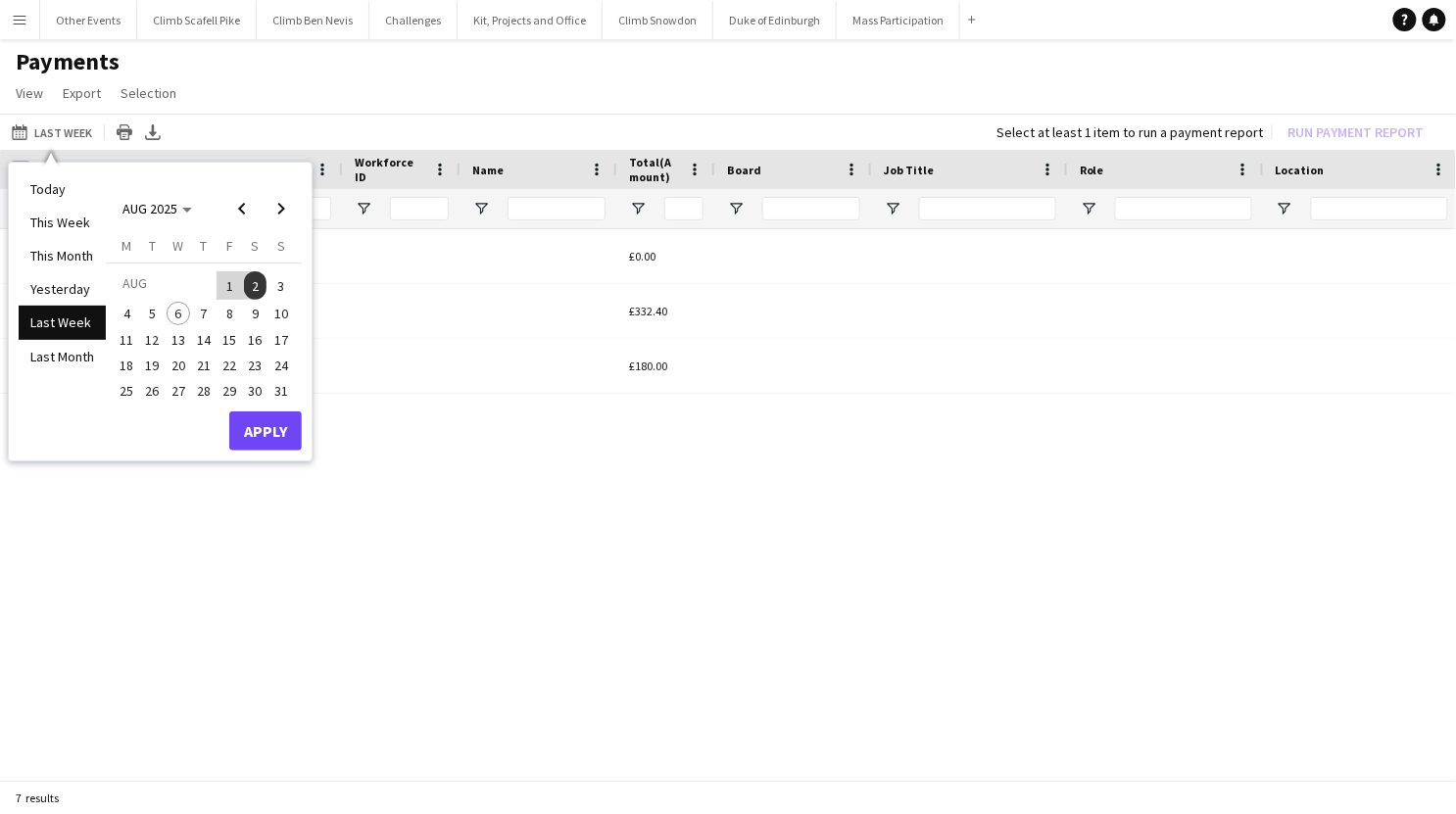 click on "Last Month" at bounding box center (62, 357) 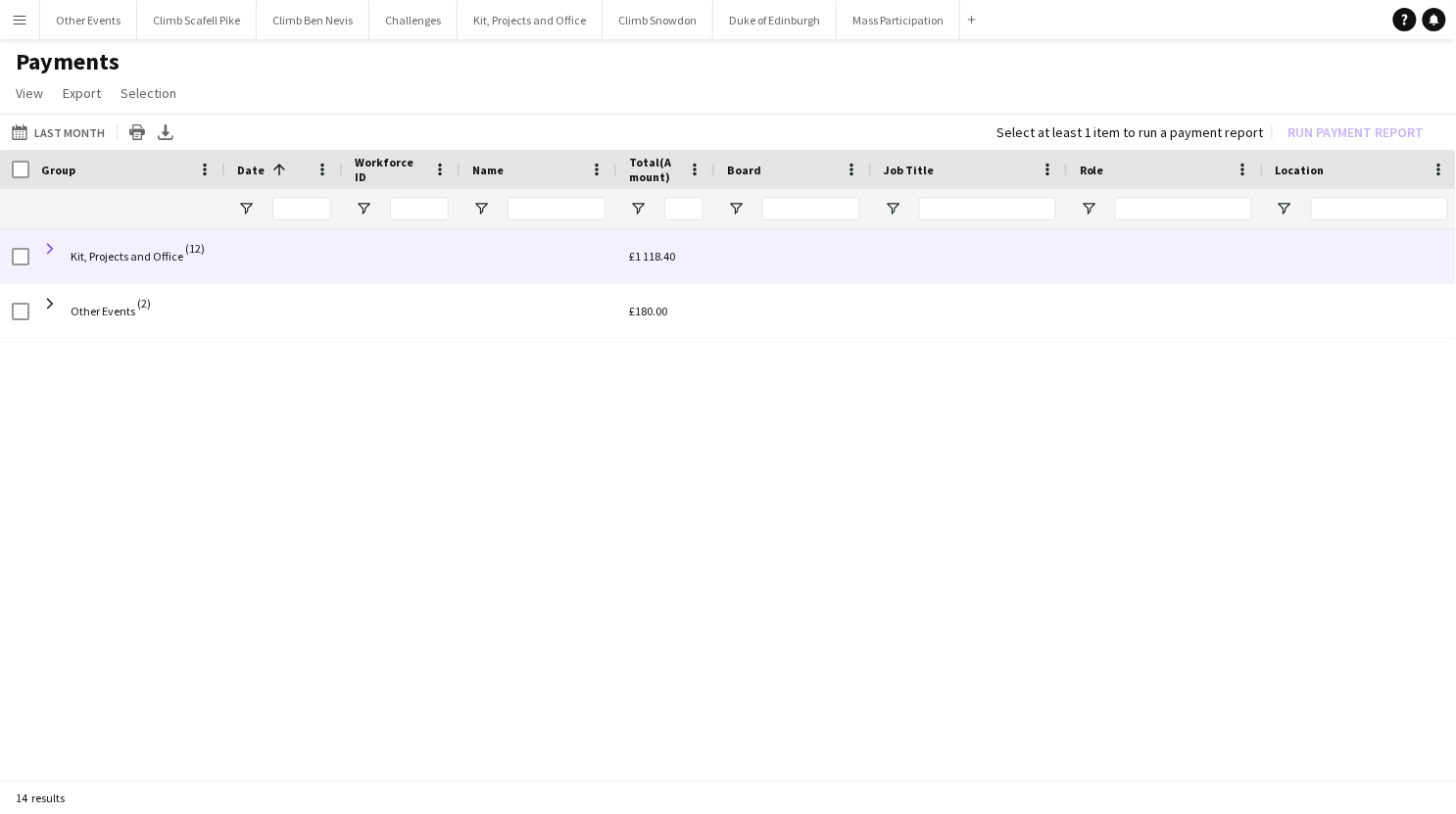 click at bounding box center (50, 249) 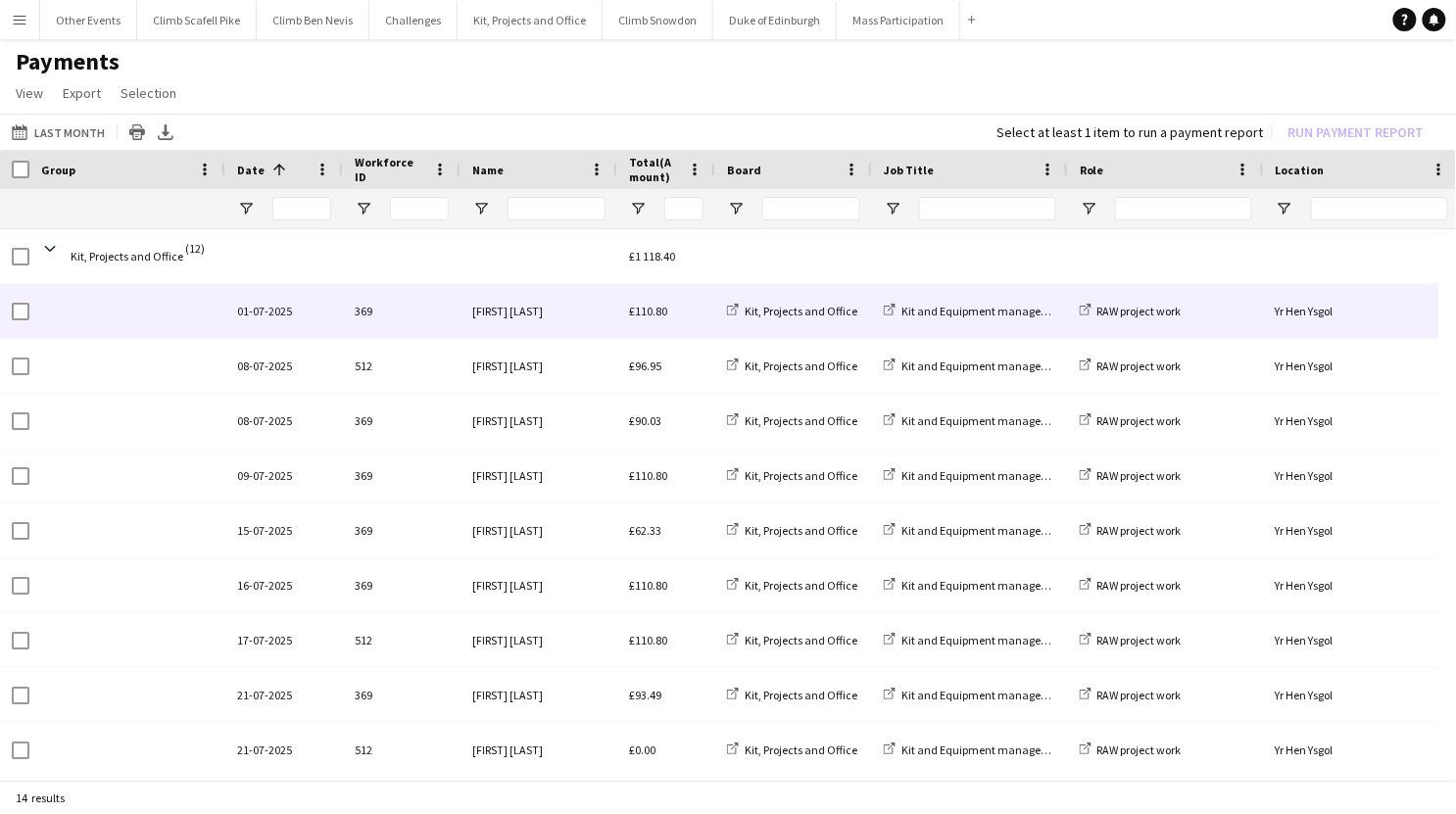 scroll, scrollTop: 129, scrollLeft: 0, axis: vertical 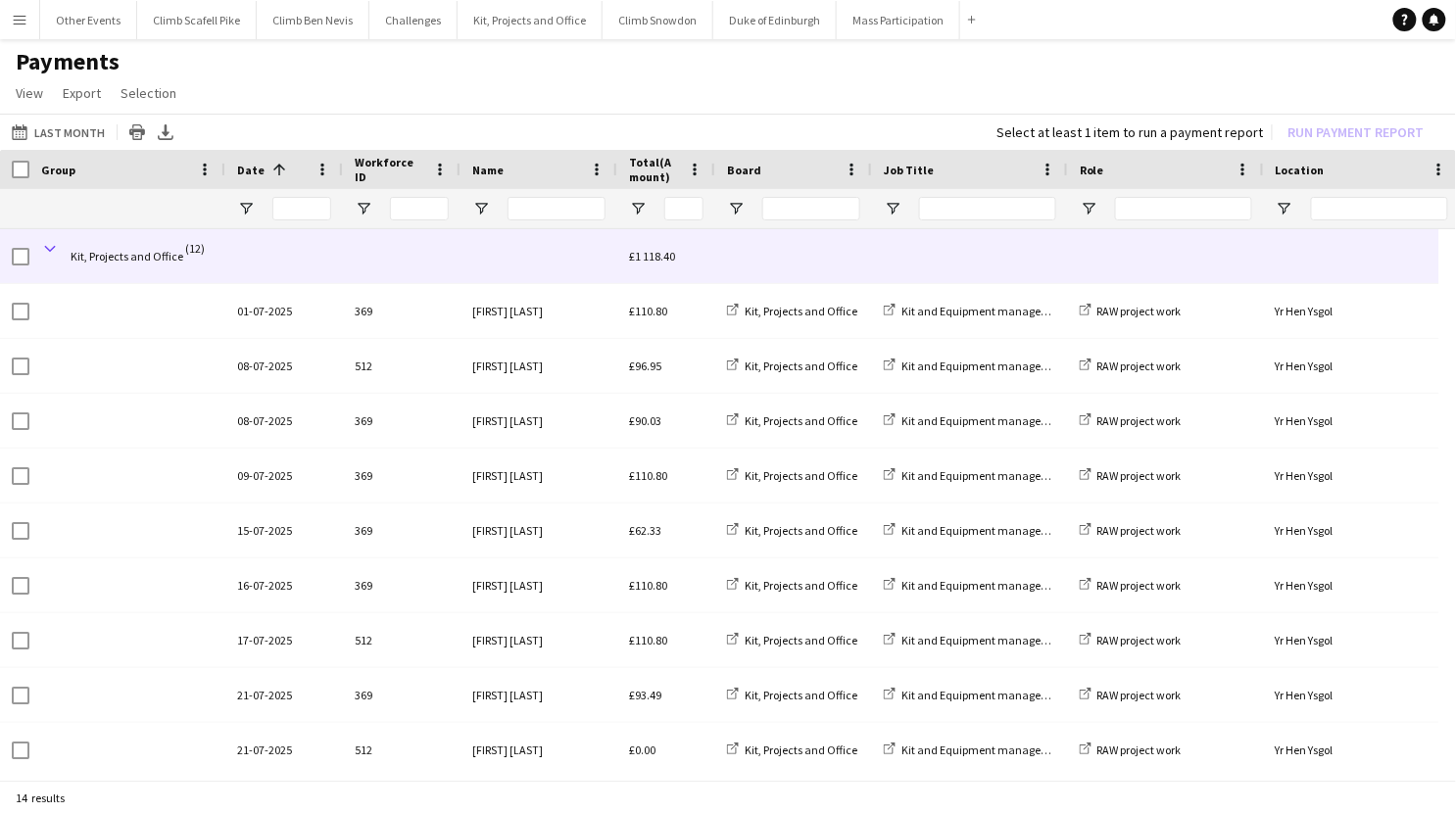 click at bounding box center (50, 249) 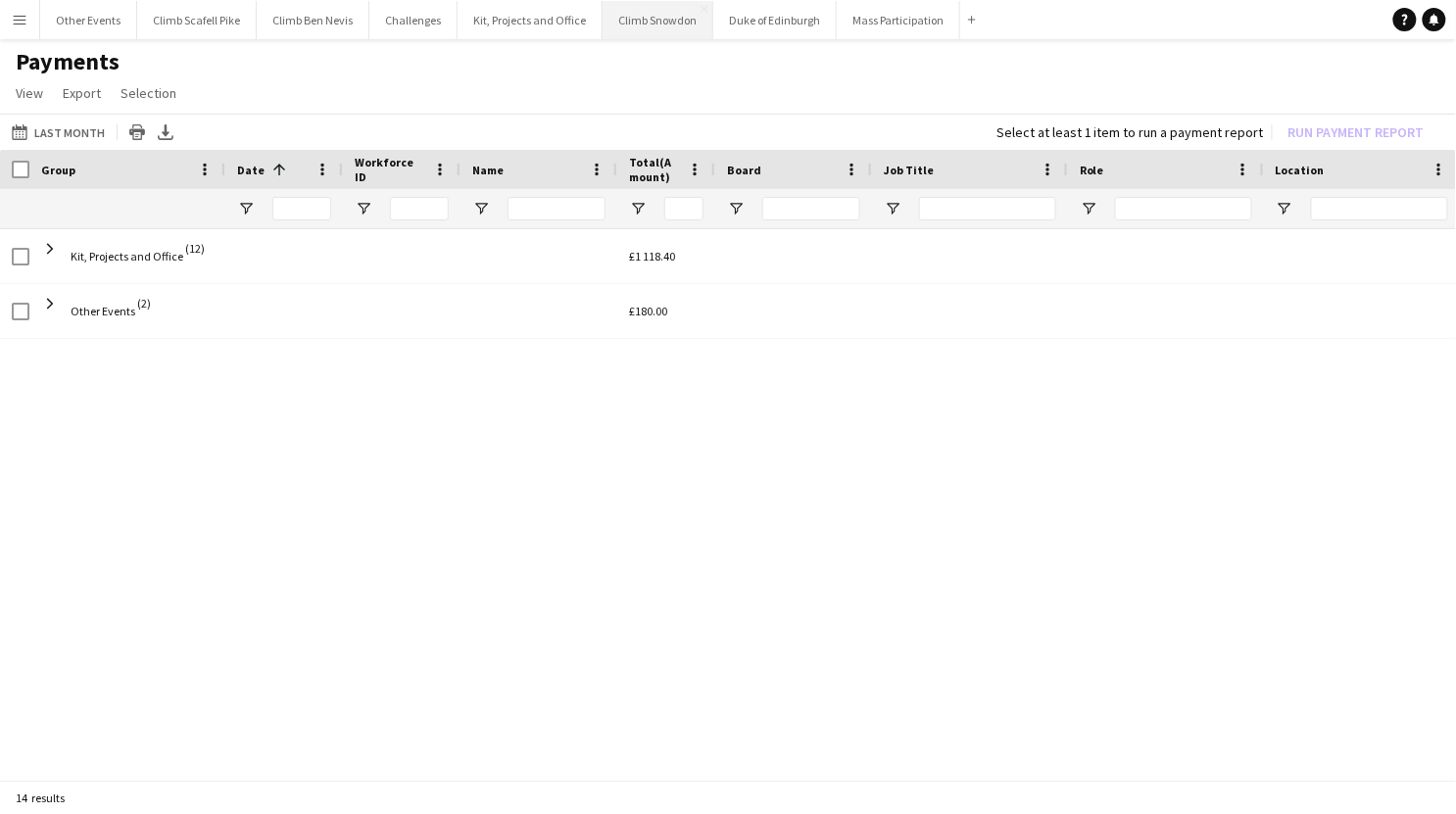 click on "Climb Snowdon
Close" at bounding box center [657, 20] 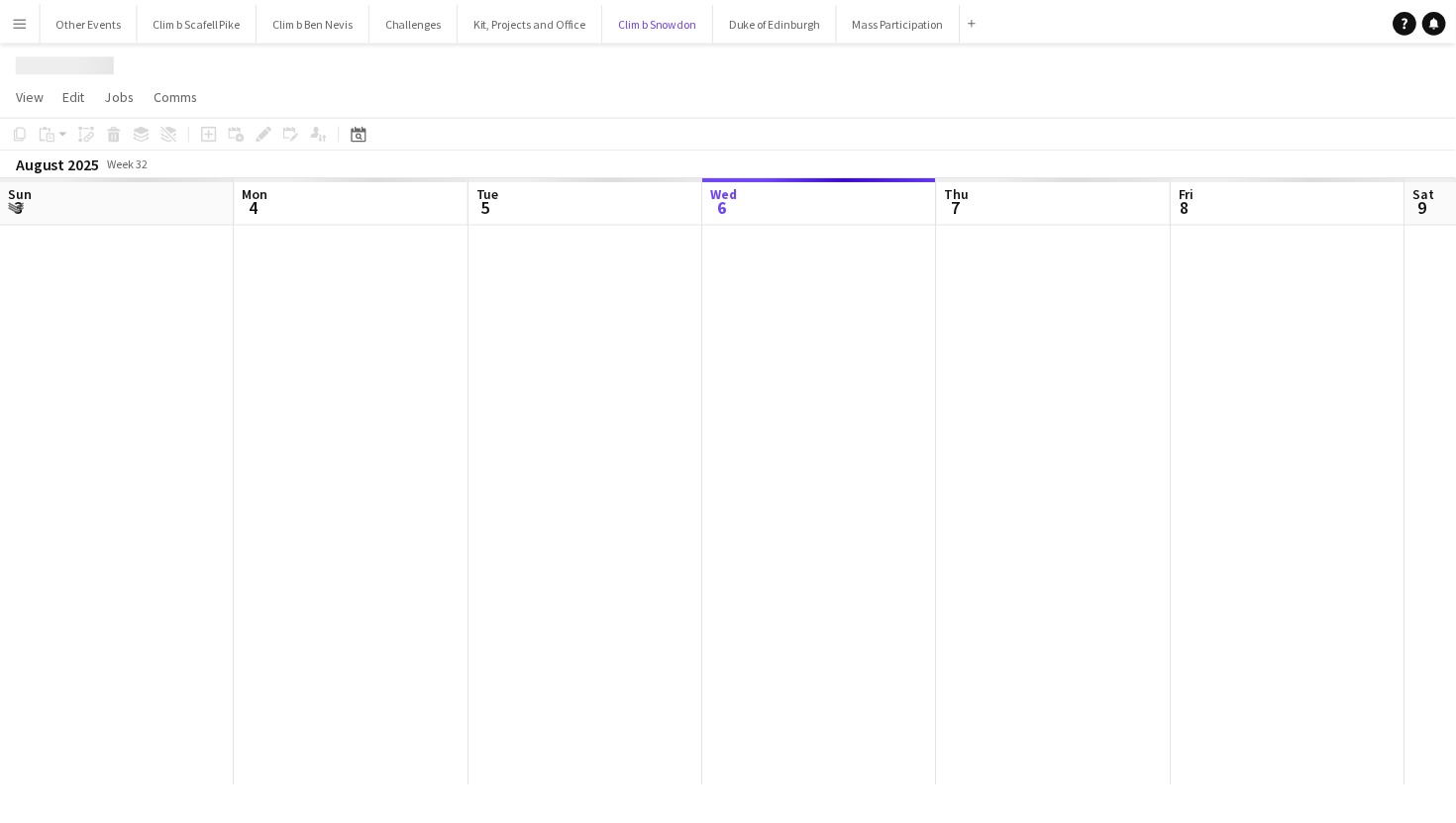 scroll, scrollTop: 0, scrollLeft: 472, axis: horizontal 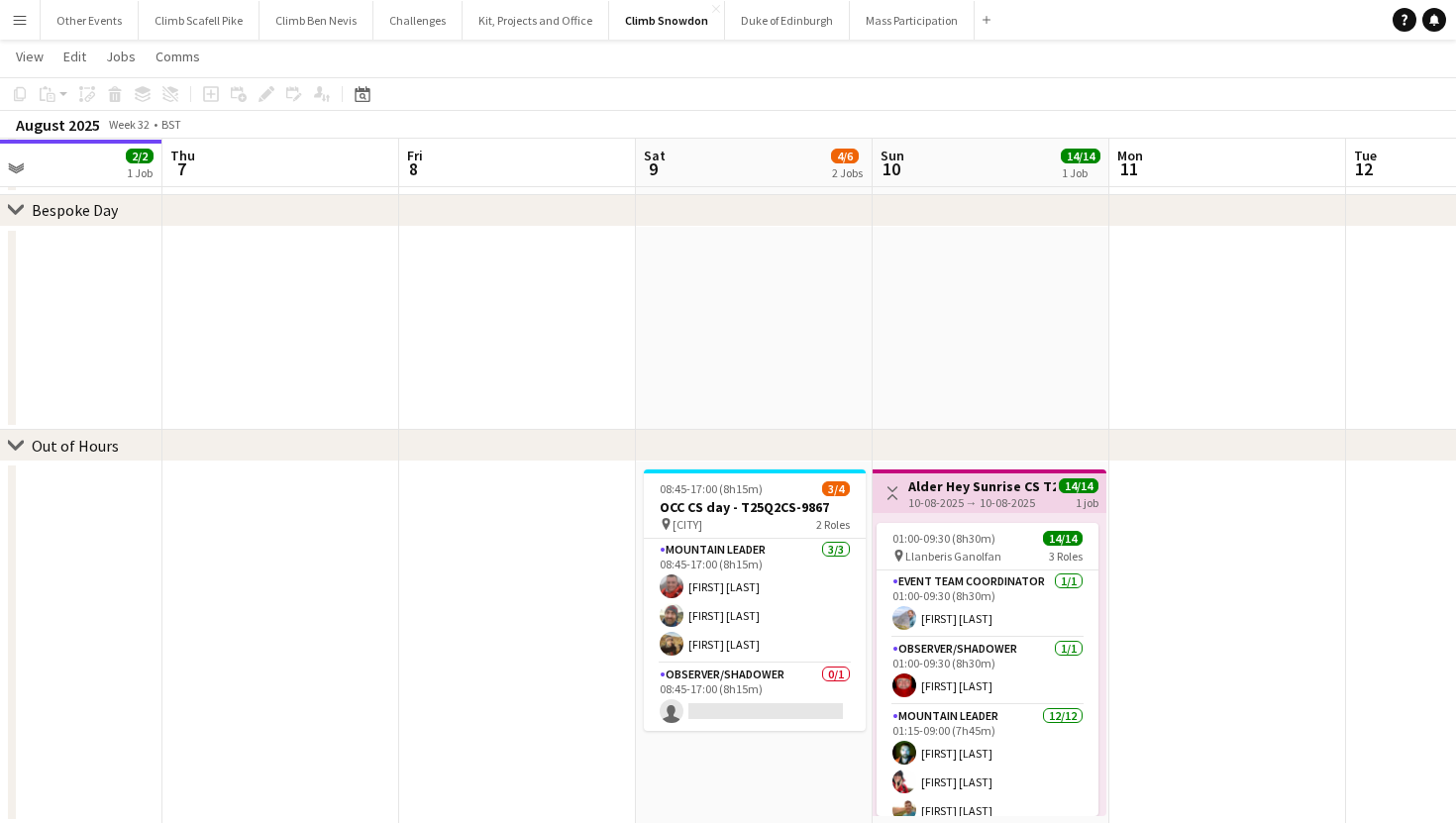 drag, startPoint x: 645, startPoint y: 614, endPoint x: 490, endPoint y: 615, distance: 155.0032 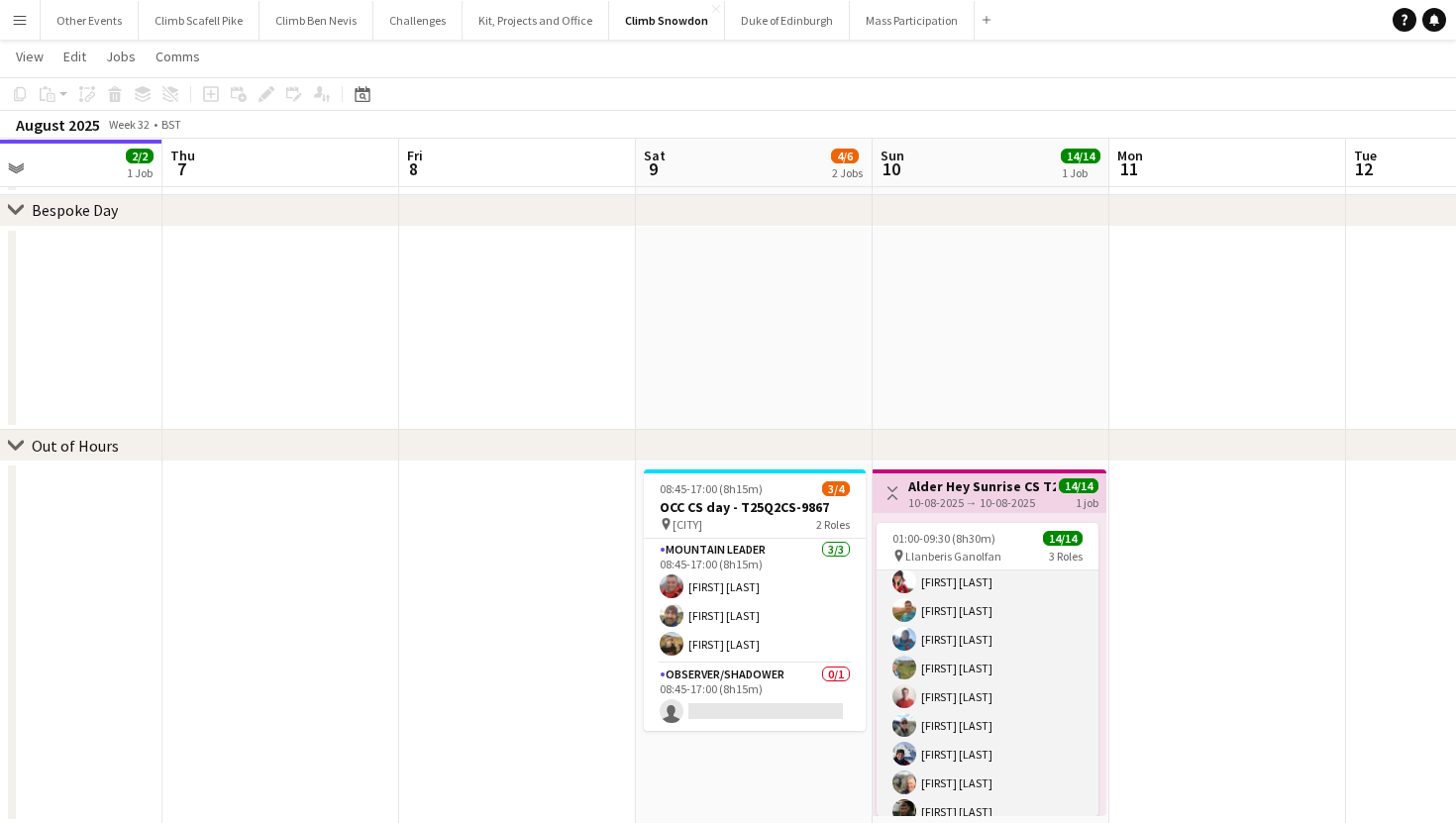 scroll, scrollTop: 272, scrollLeft: 0, axis: vertical 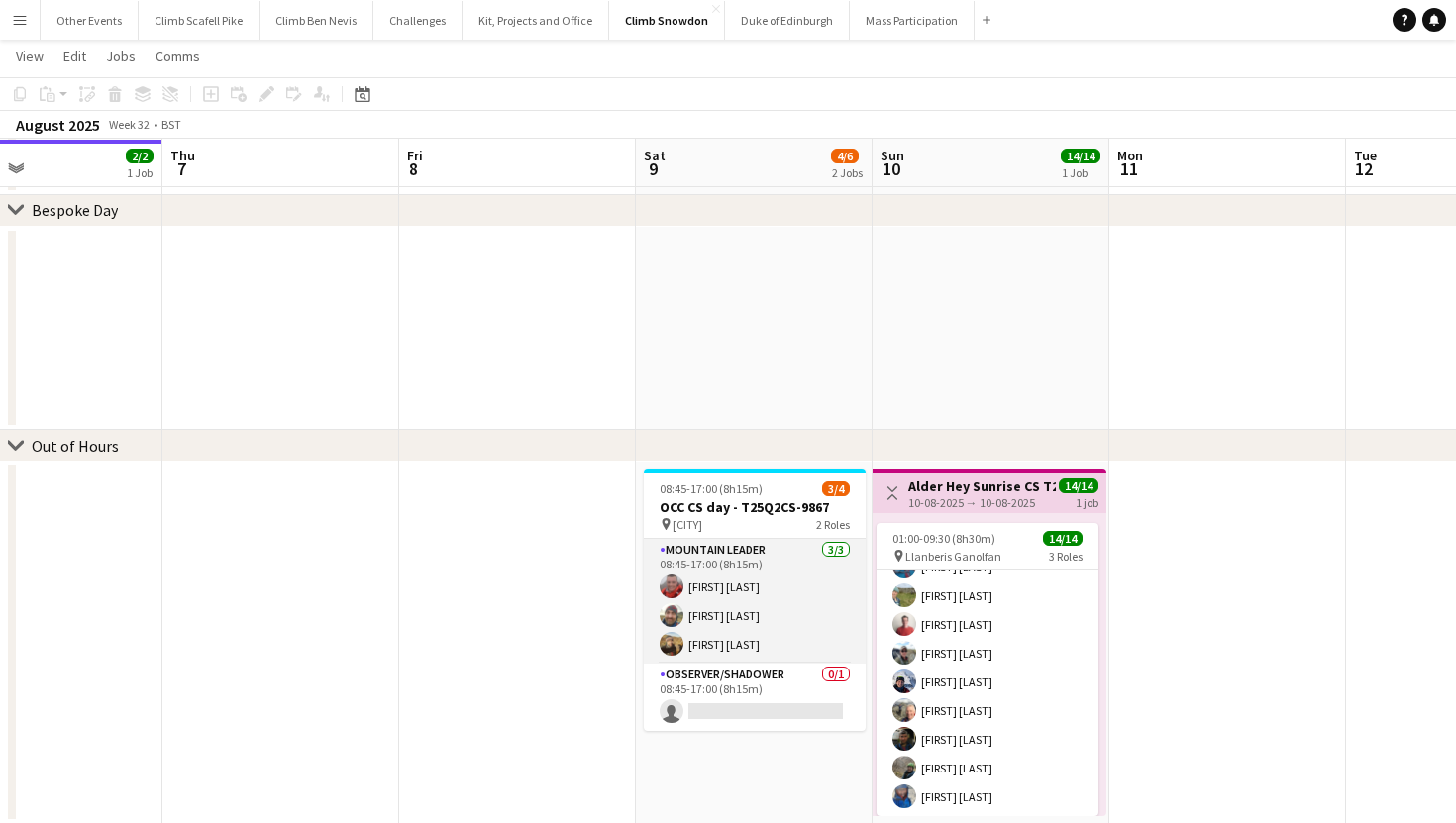 click on "Mountain Leader    3/3   08:45-17:00 (8h15m)
[FIRST] [LAST] [FIRST] [LAST] [FIRST] [LAST]" at bounding box center [755, 601] 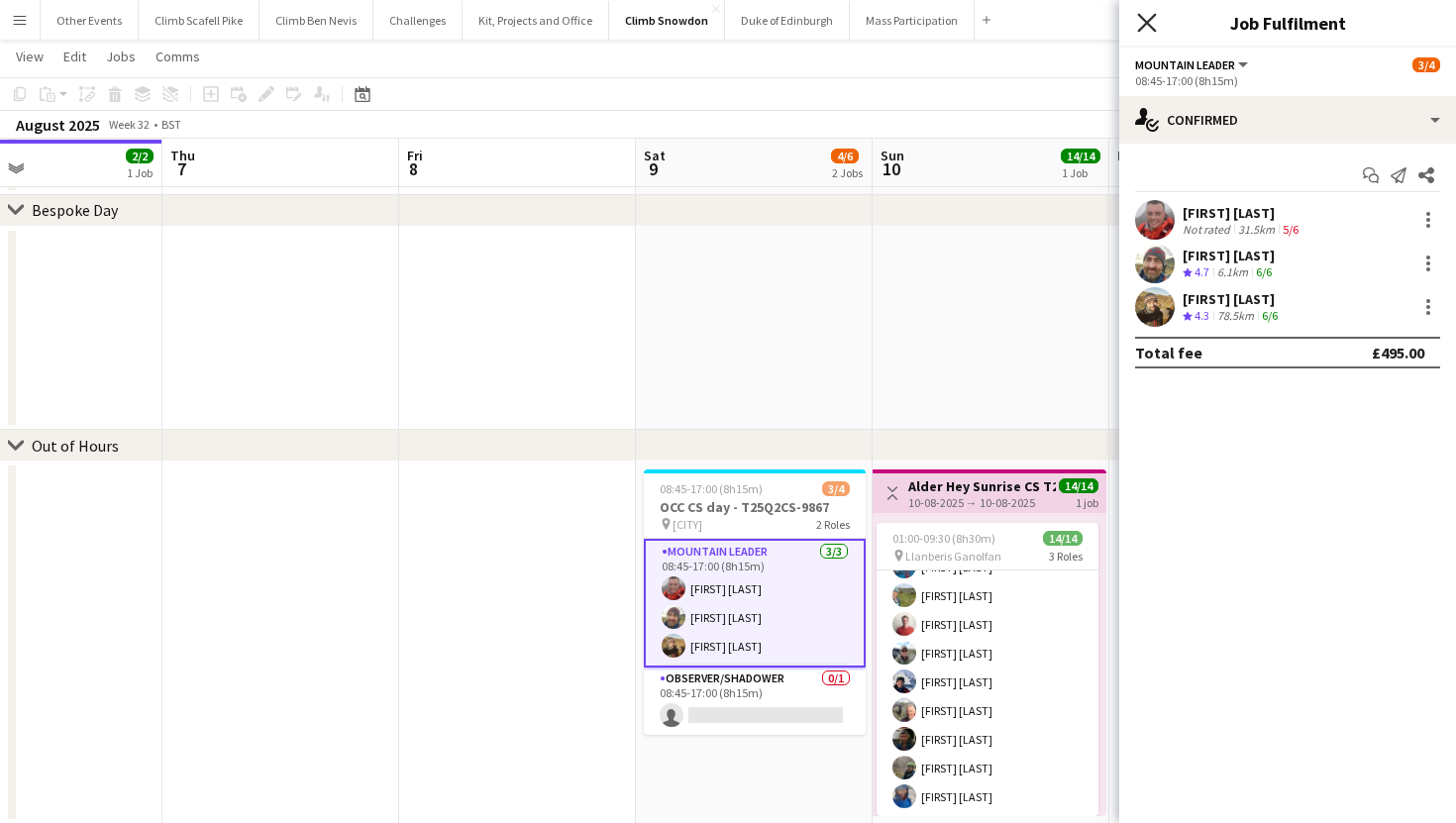 click 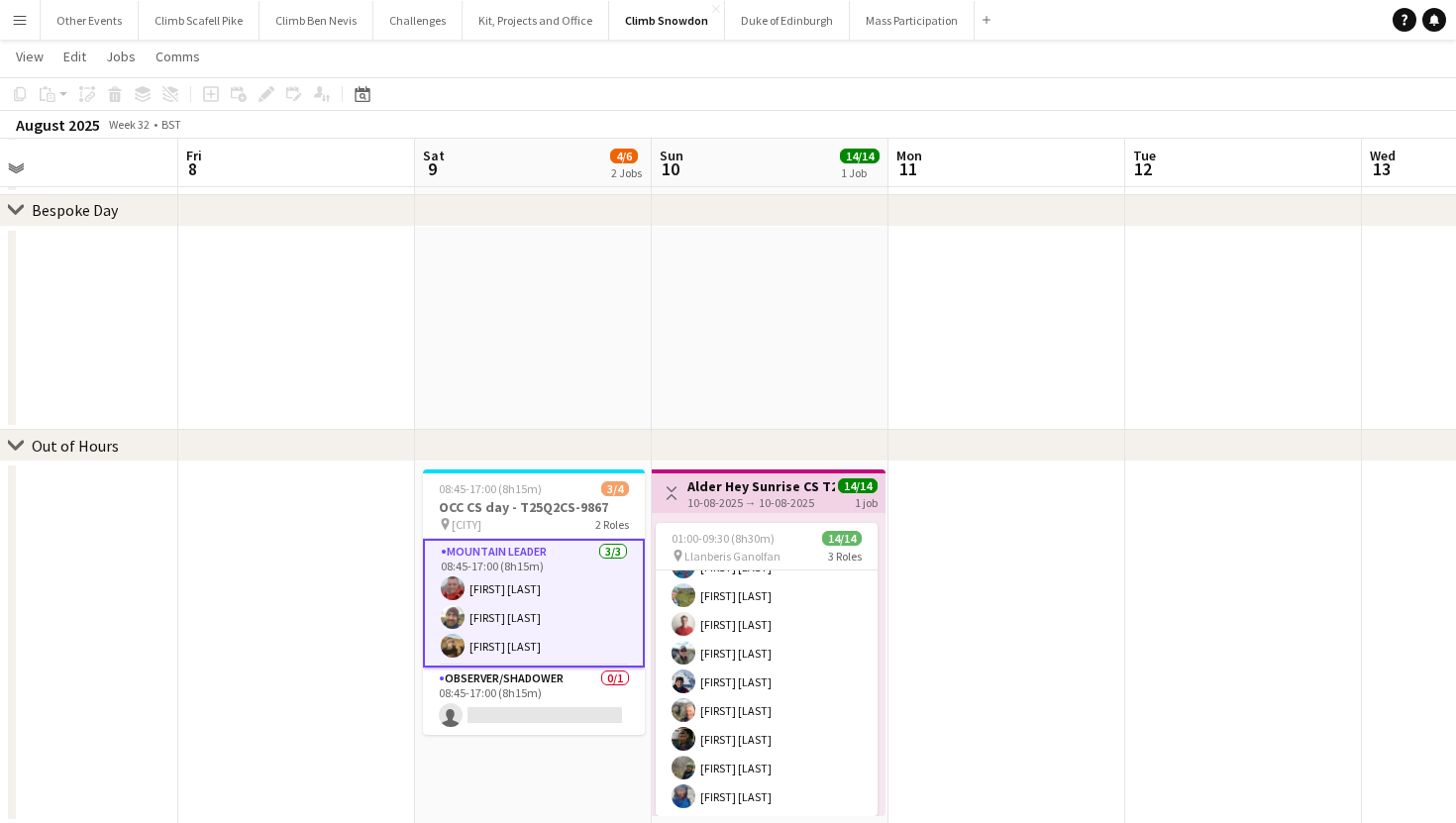 scroll, scrollTop: 0, scrollLeft: 579, axis: horizontal 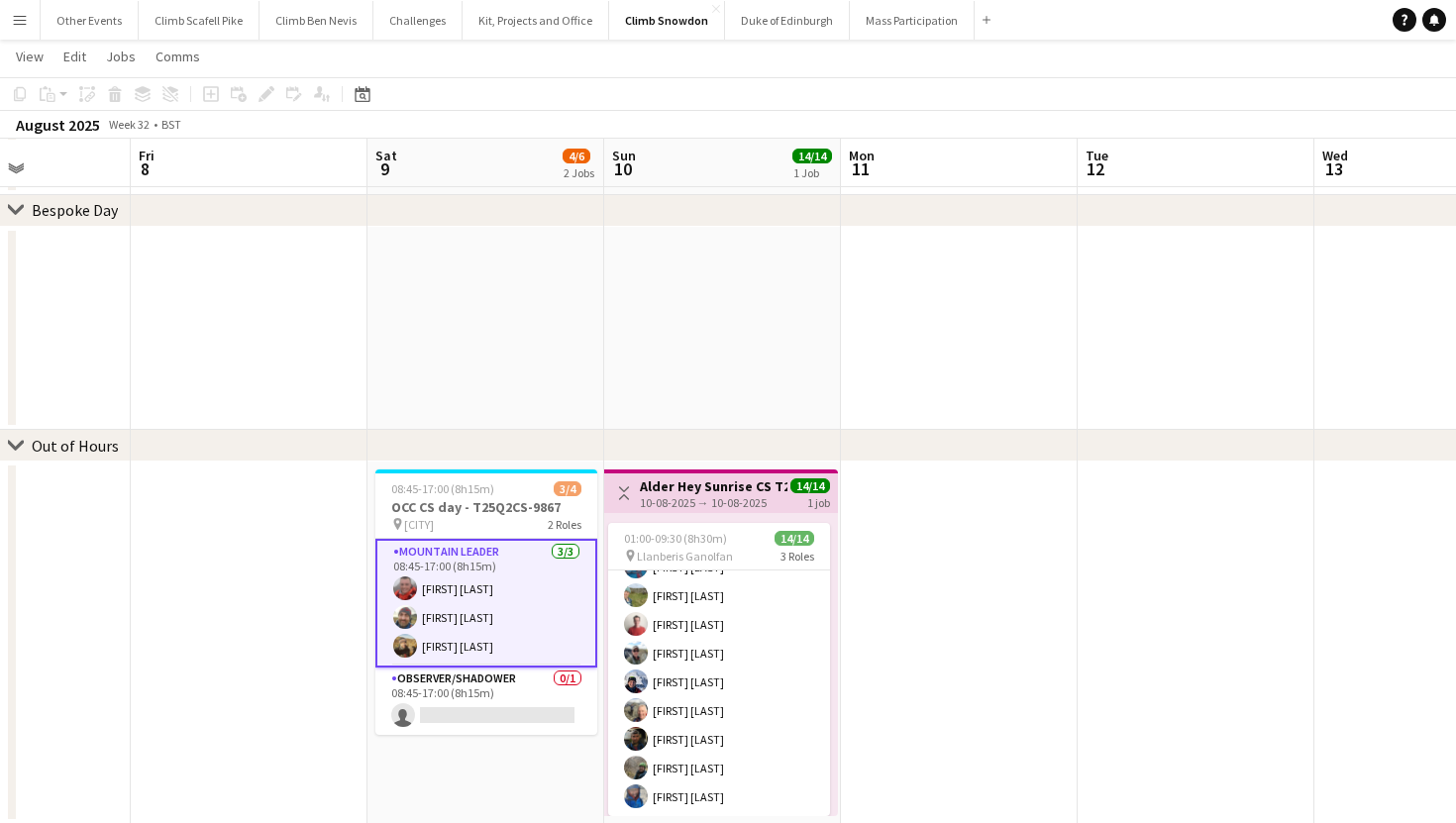 drag, startPoint x: 756, startPoint y: 329, endPoint x: 638, endPoint y: 338, distance: 118.34272 